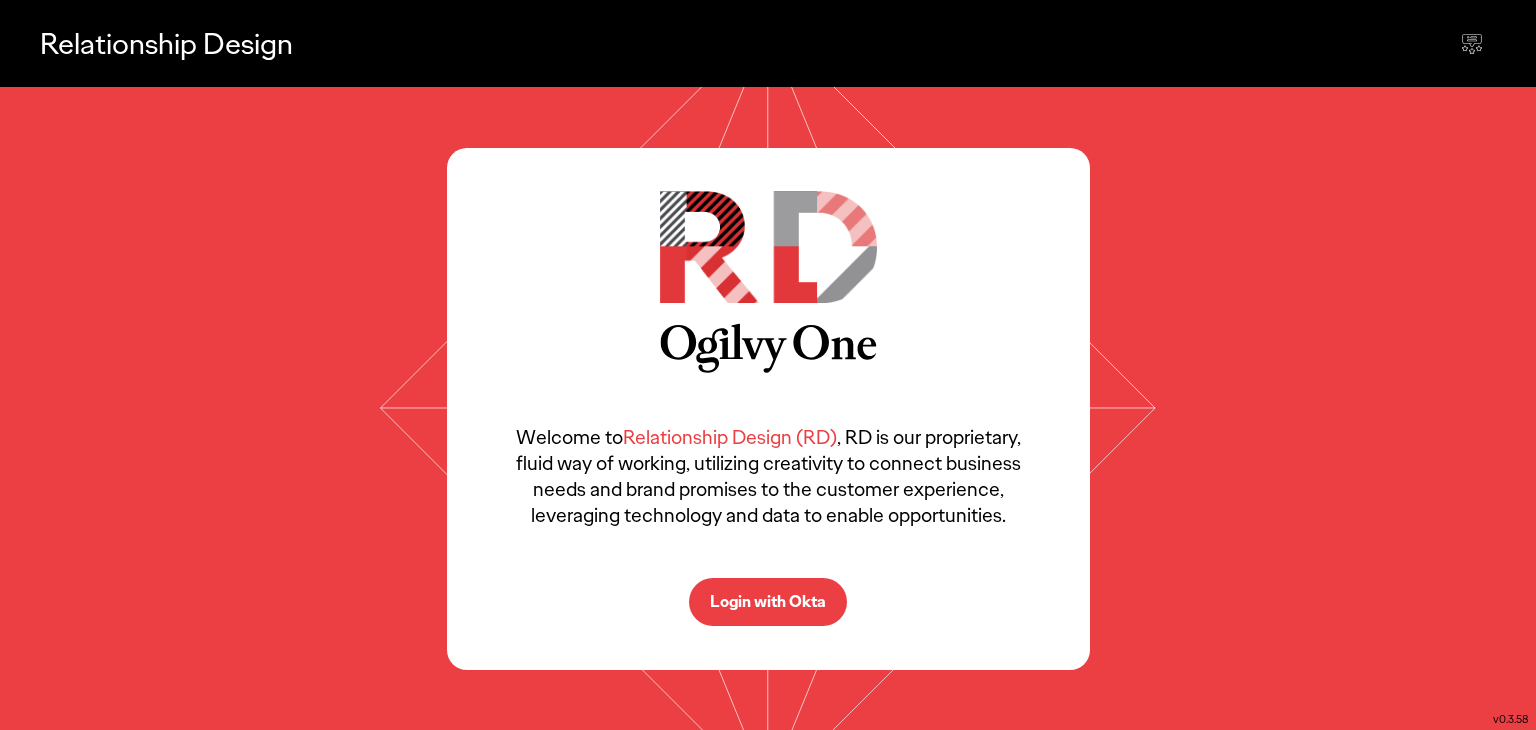 scroll, scrollTop: 0, scrollLeft: 0, axis: both 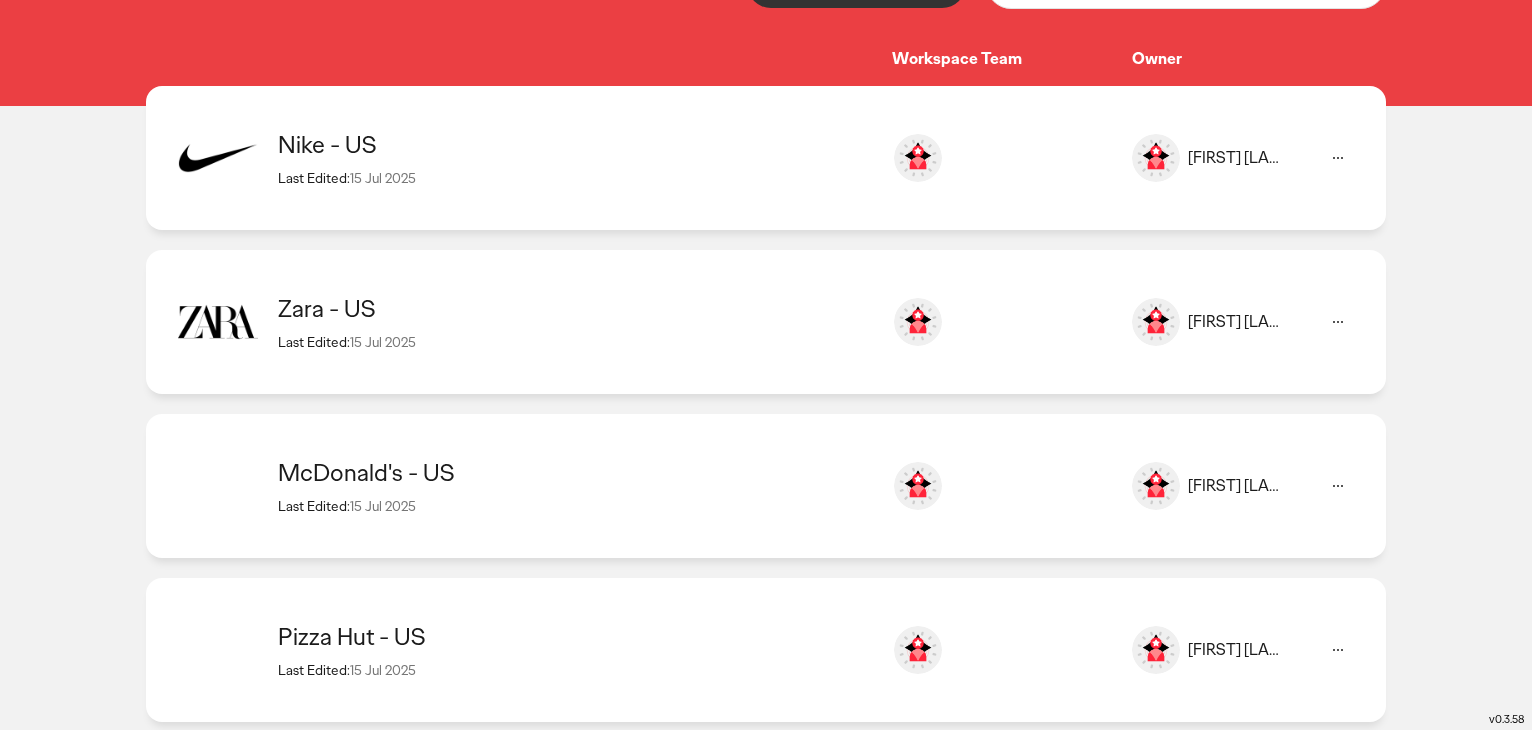 click 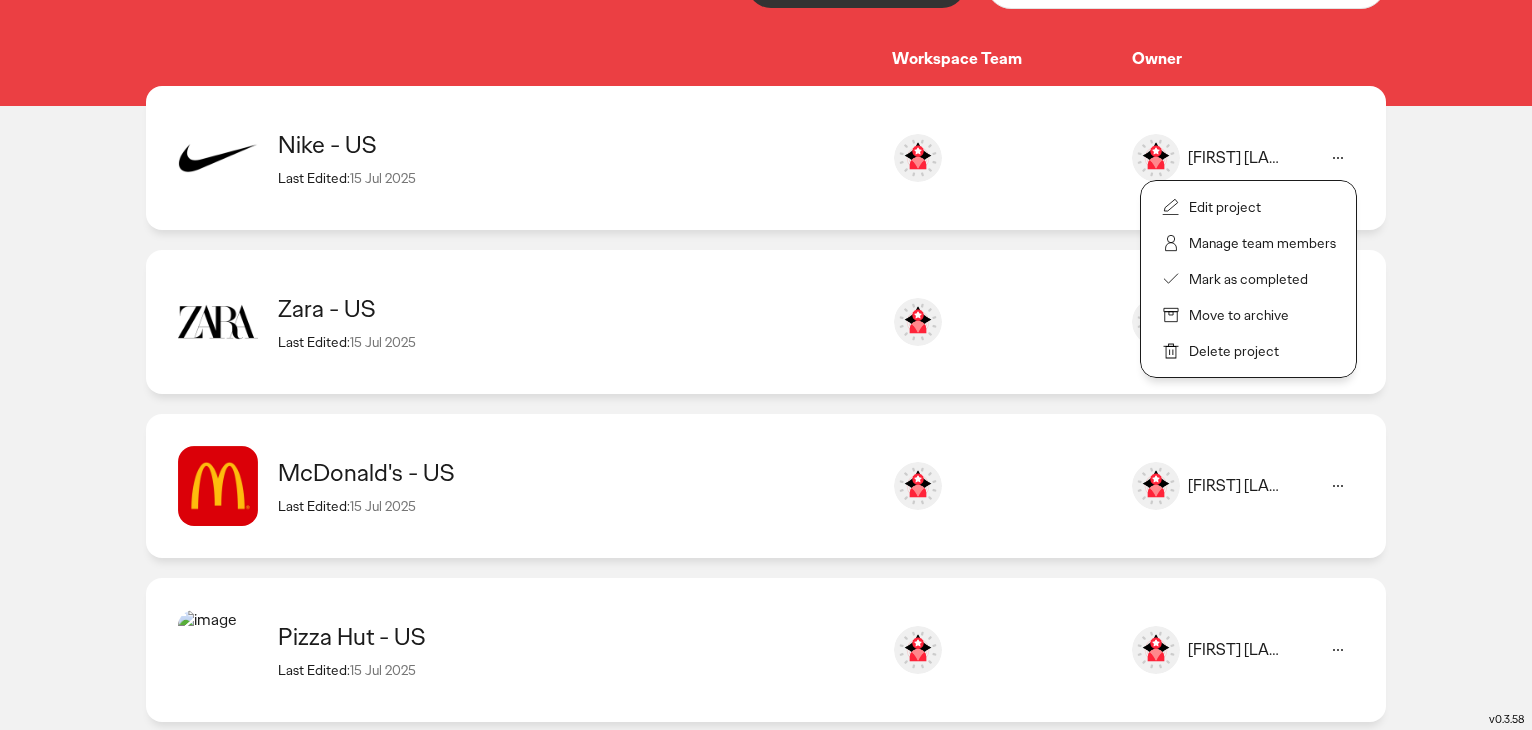 click on "Delete project" 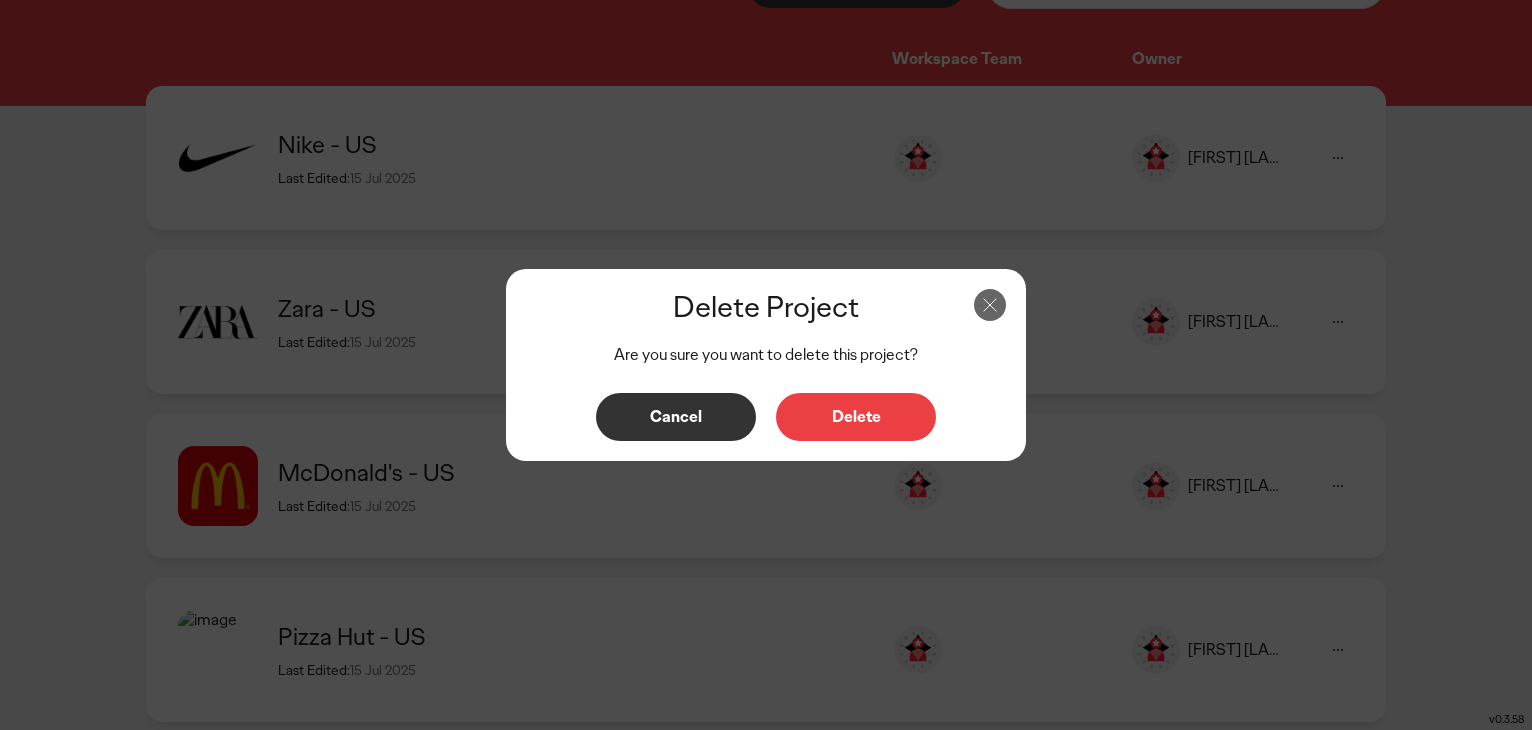 click on "Delete" at bounding box center (856, 417) 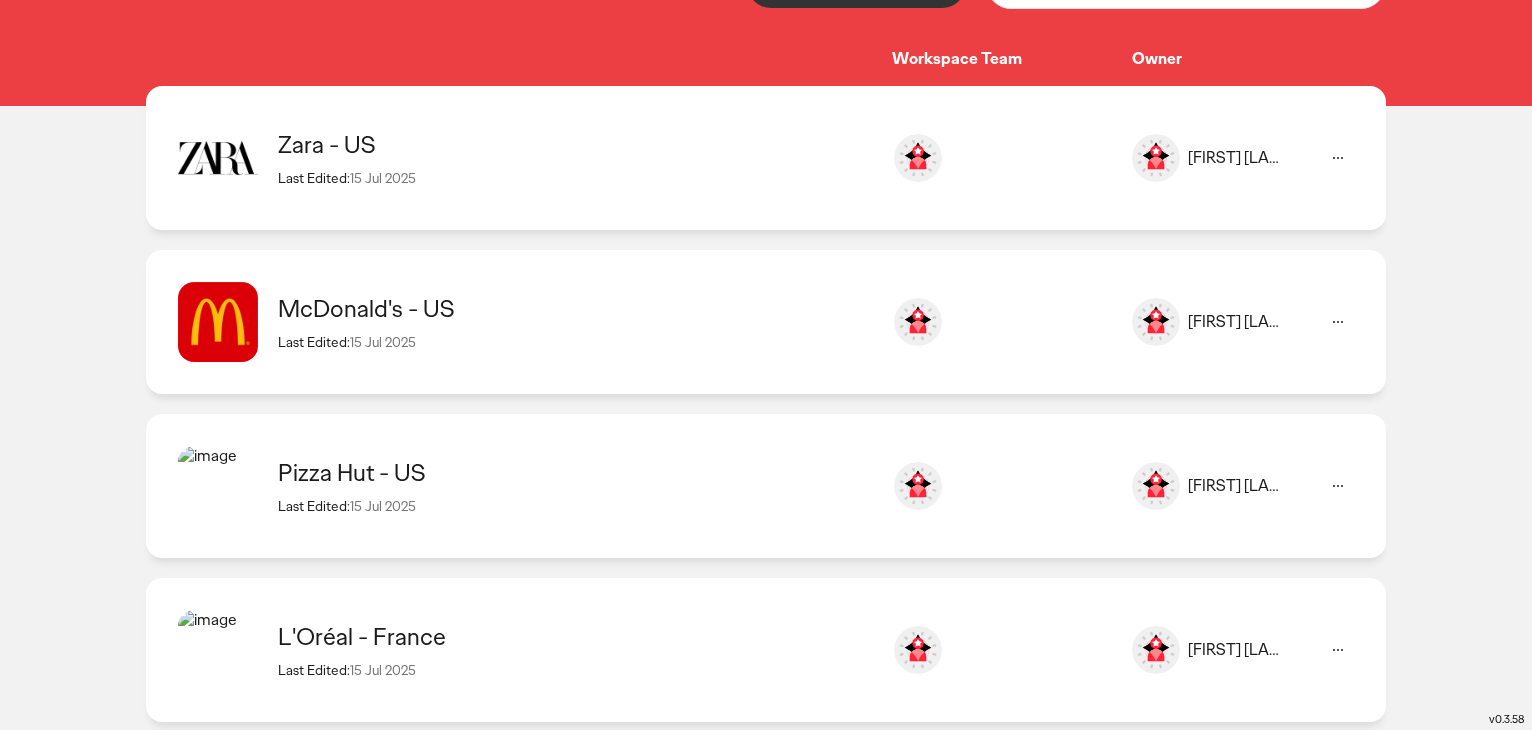 click 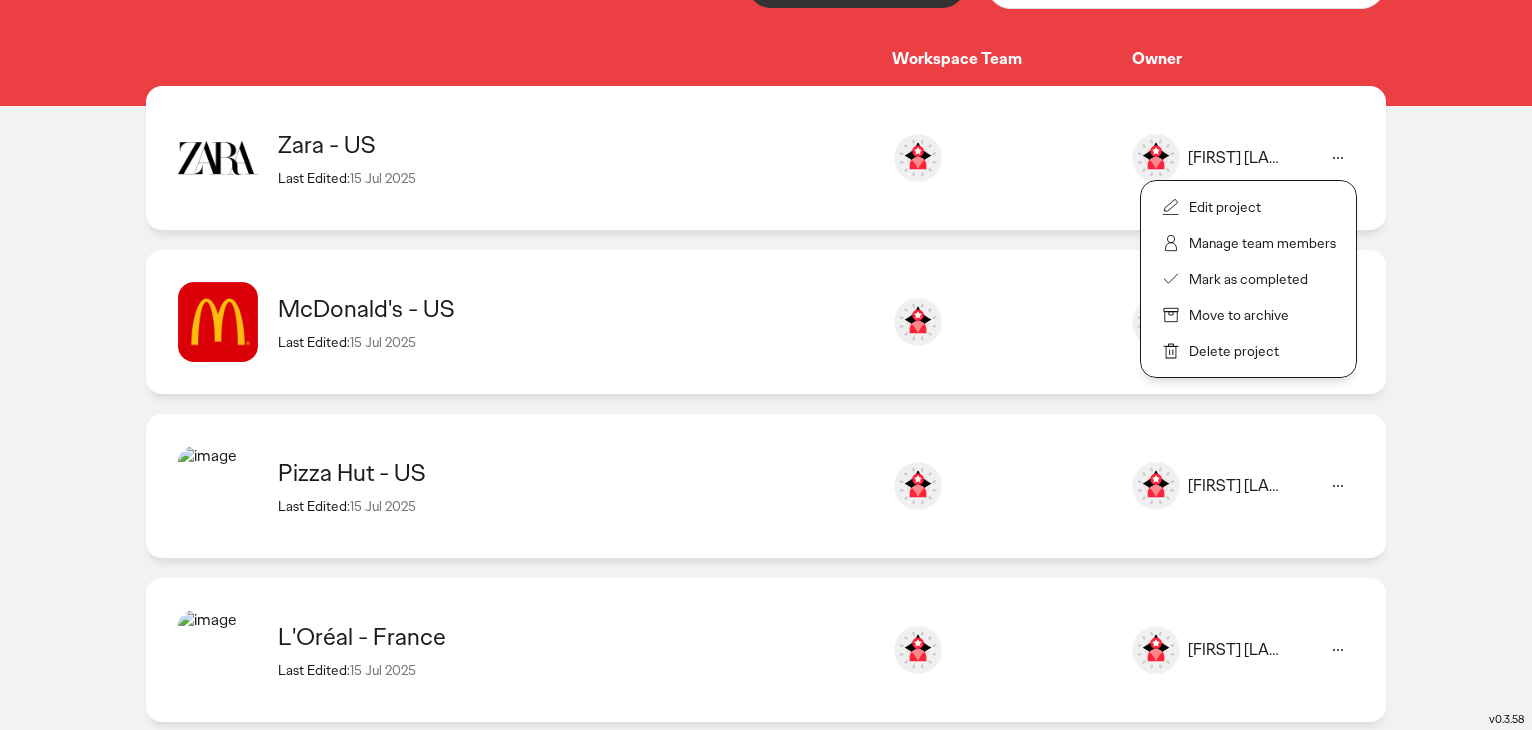 click on "Delete project" 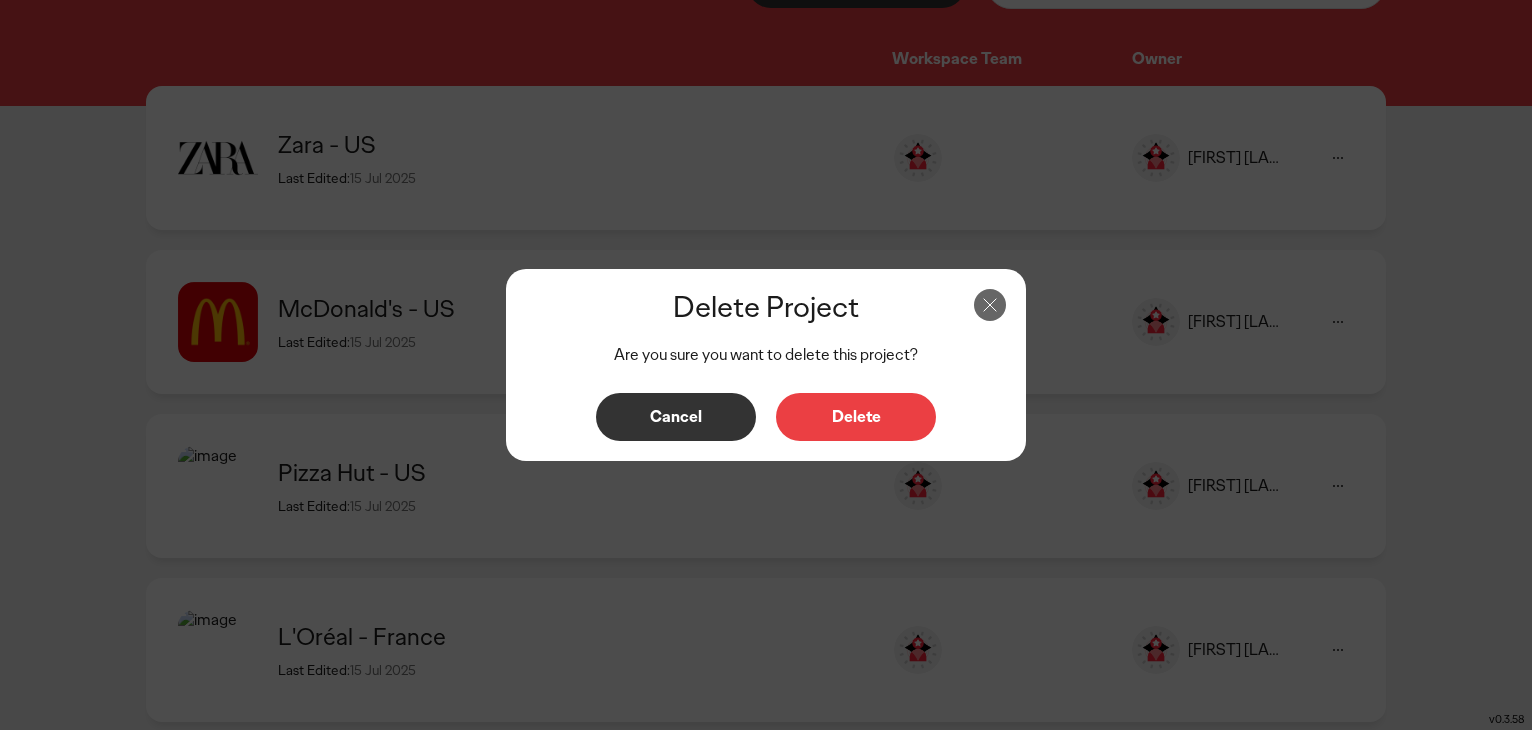 click on "Delete" at bounding box center (856, 417) 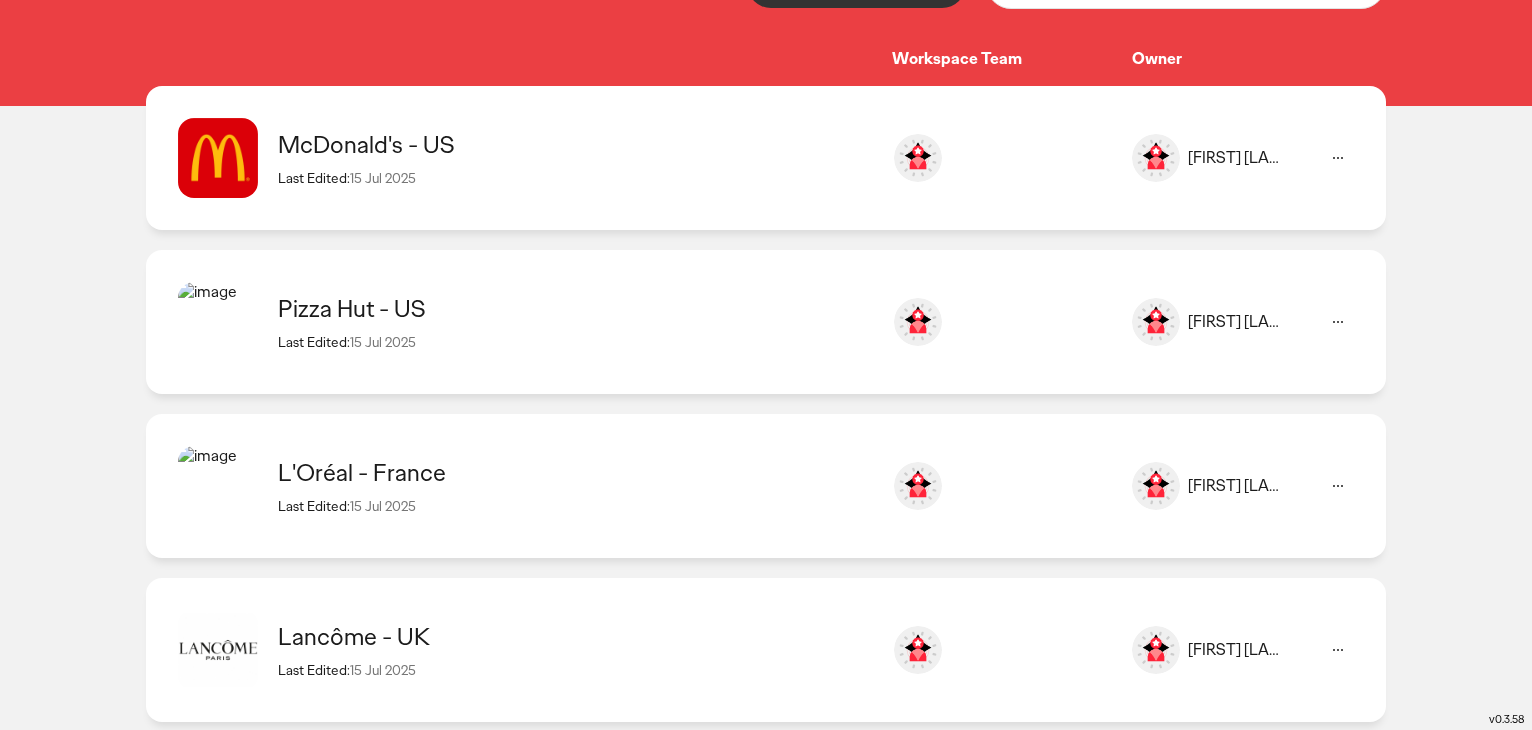 click 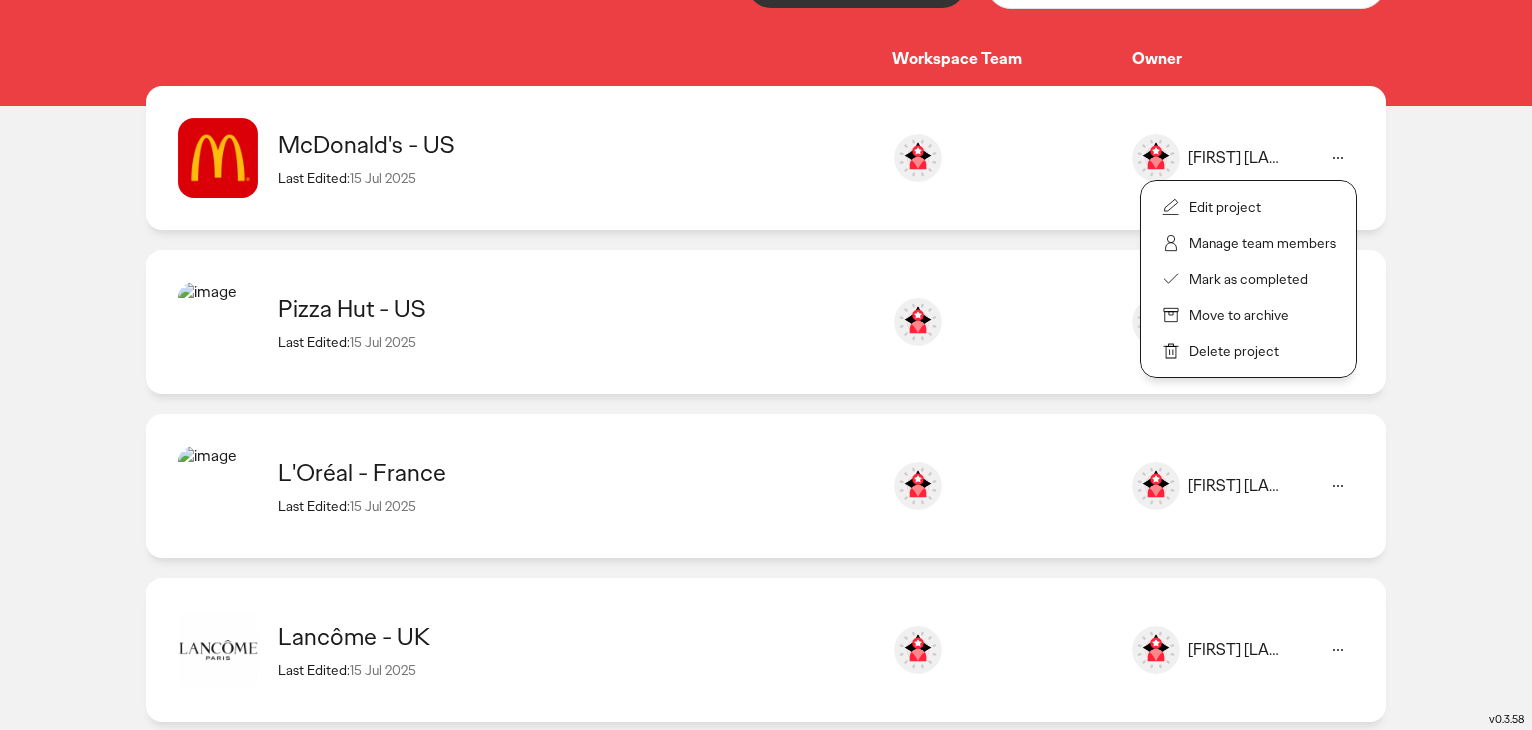 click on "Delete project" 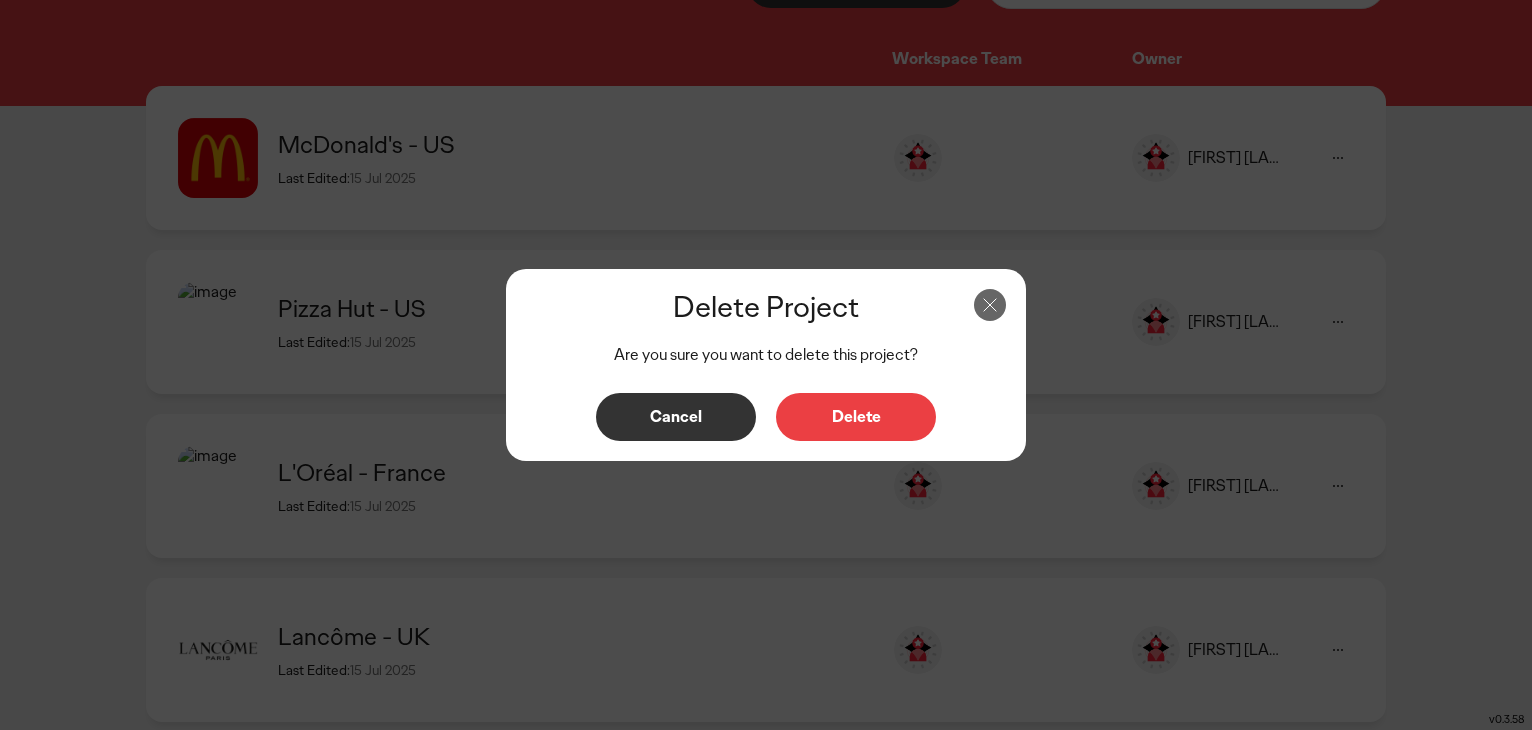 click on "Delete" at bounding box center (856, 417) 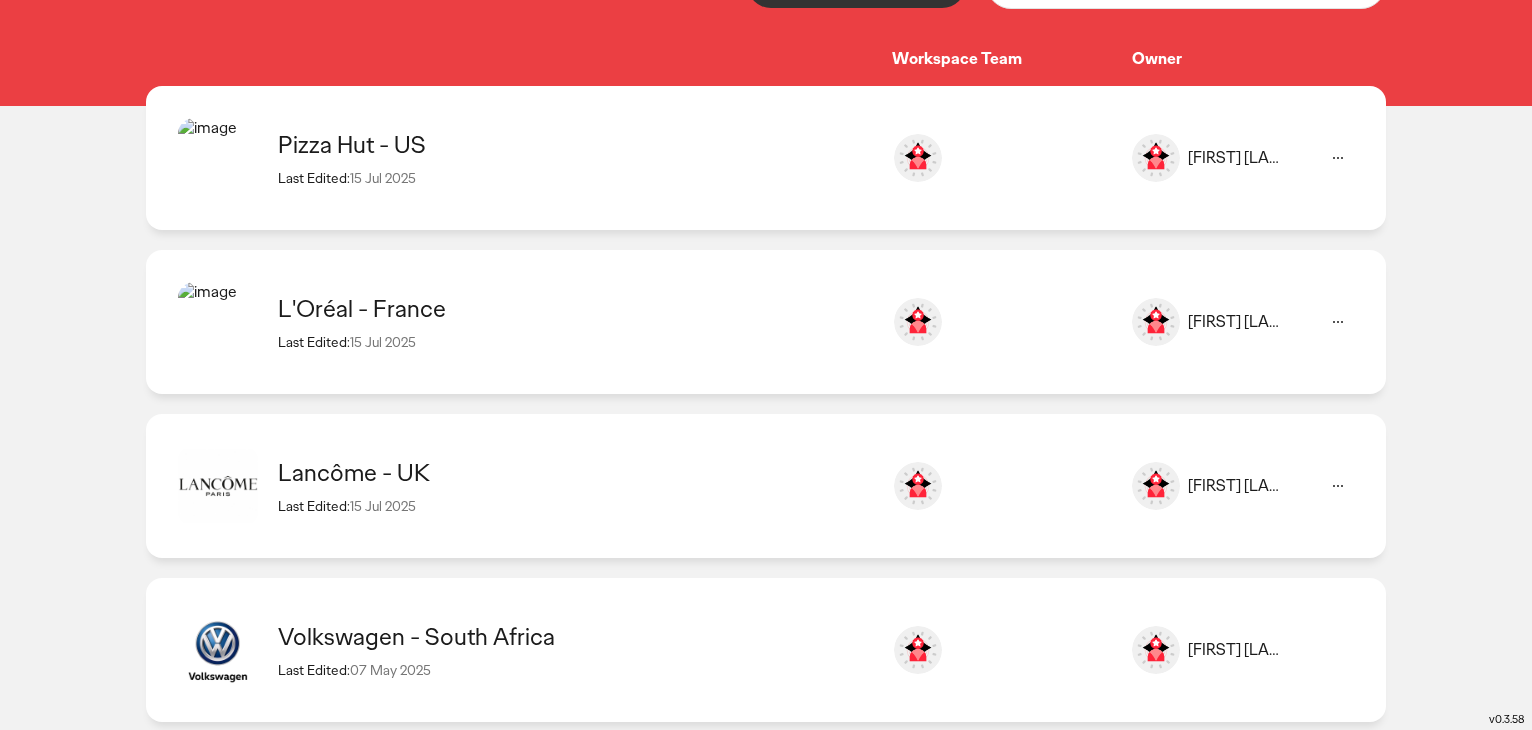 click 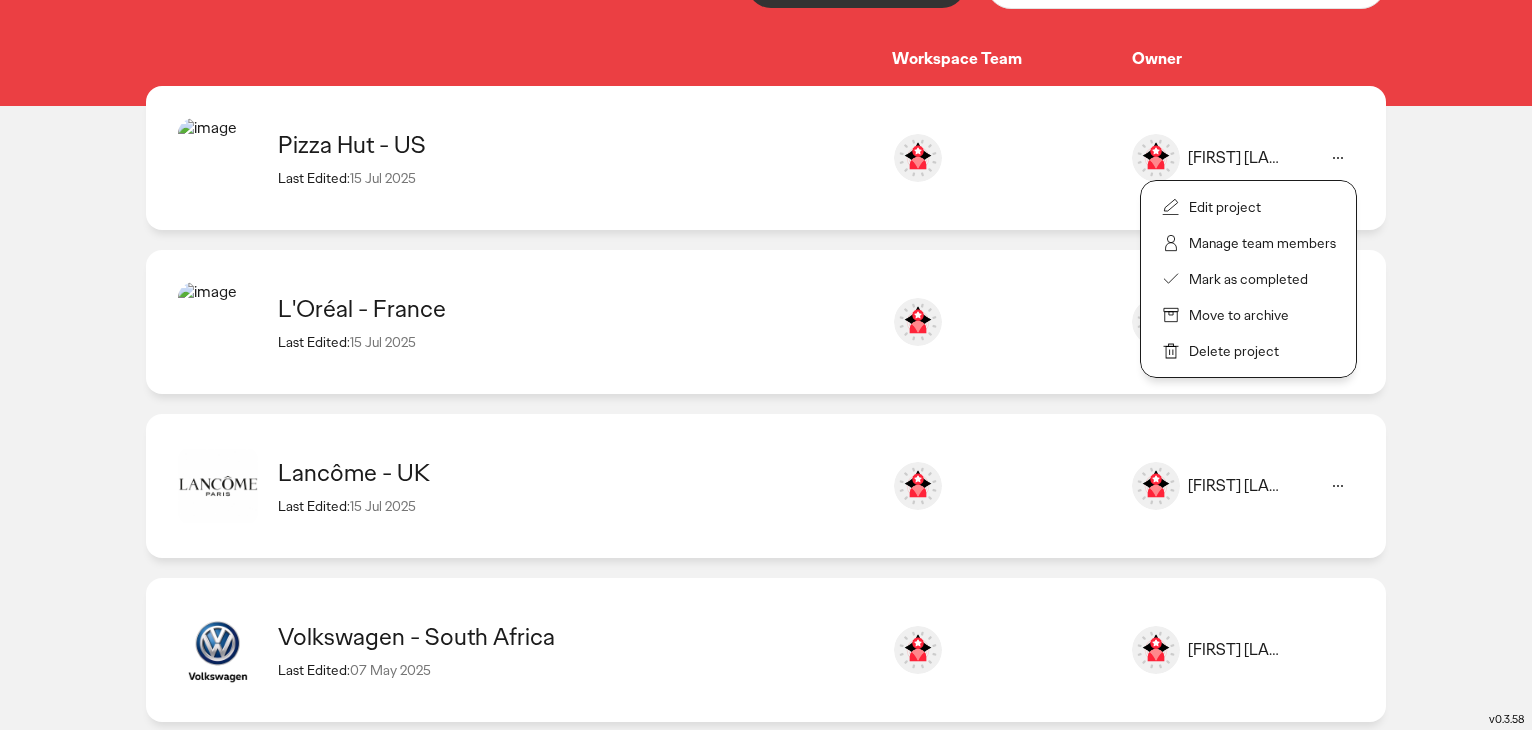 click on "Delete project" 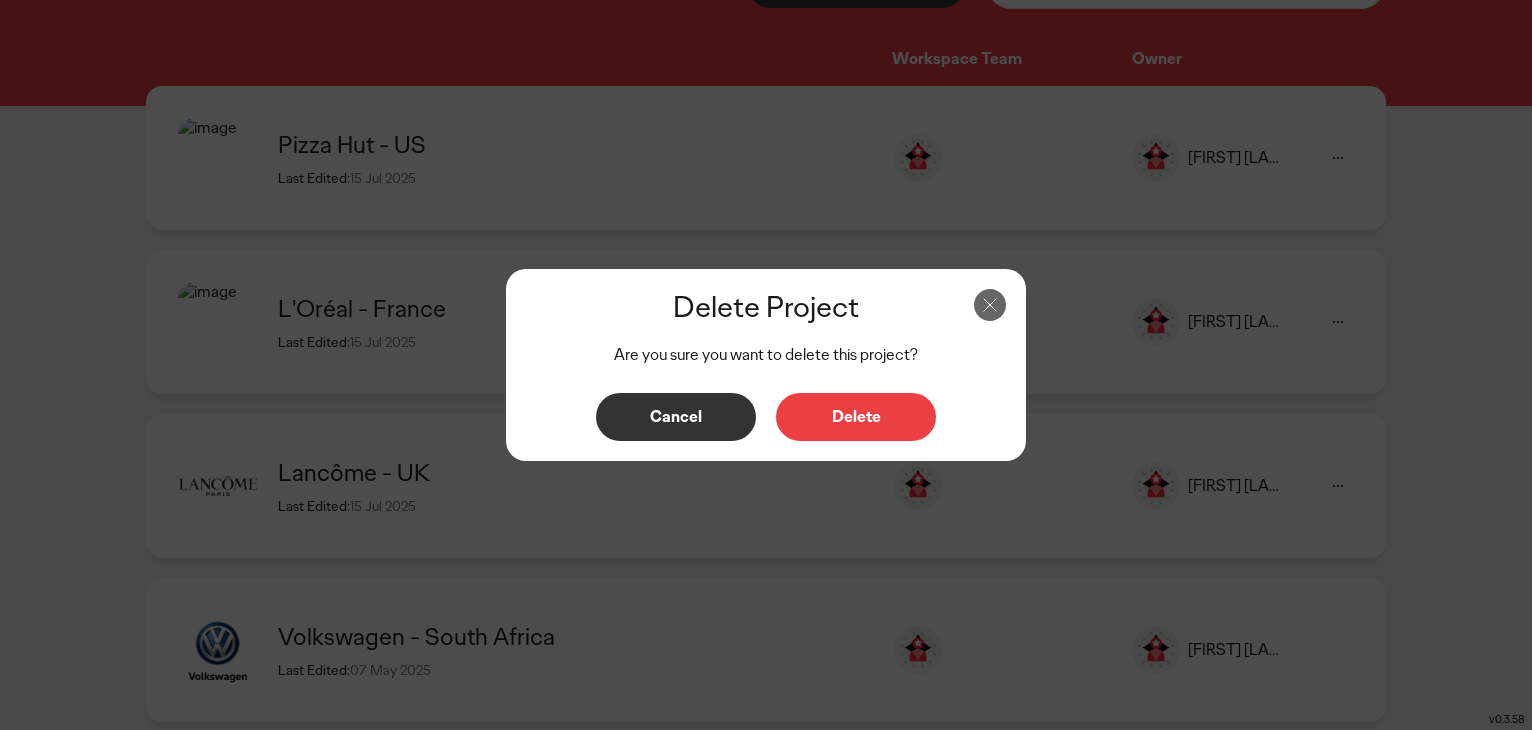 click on "Delete" at bounding box center [856, 417] 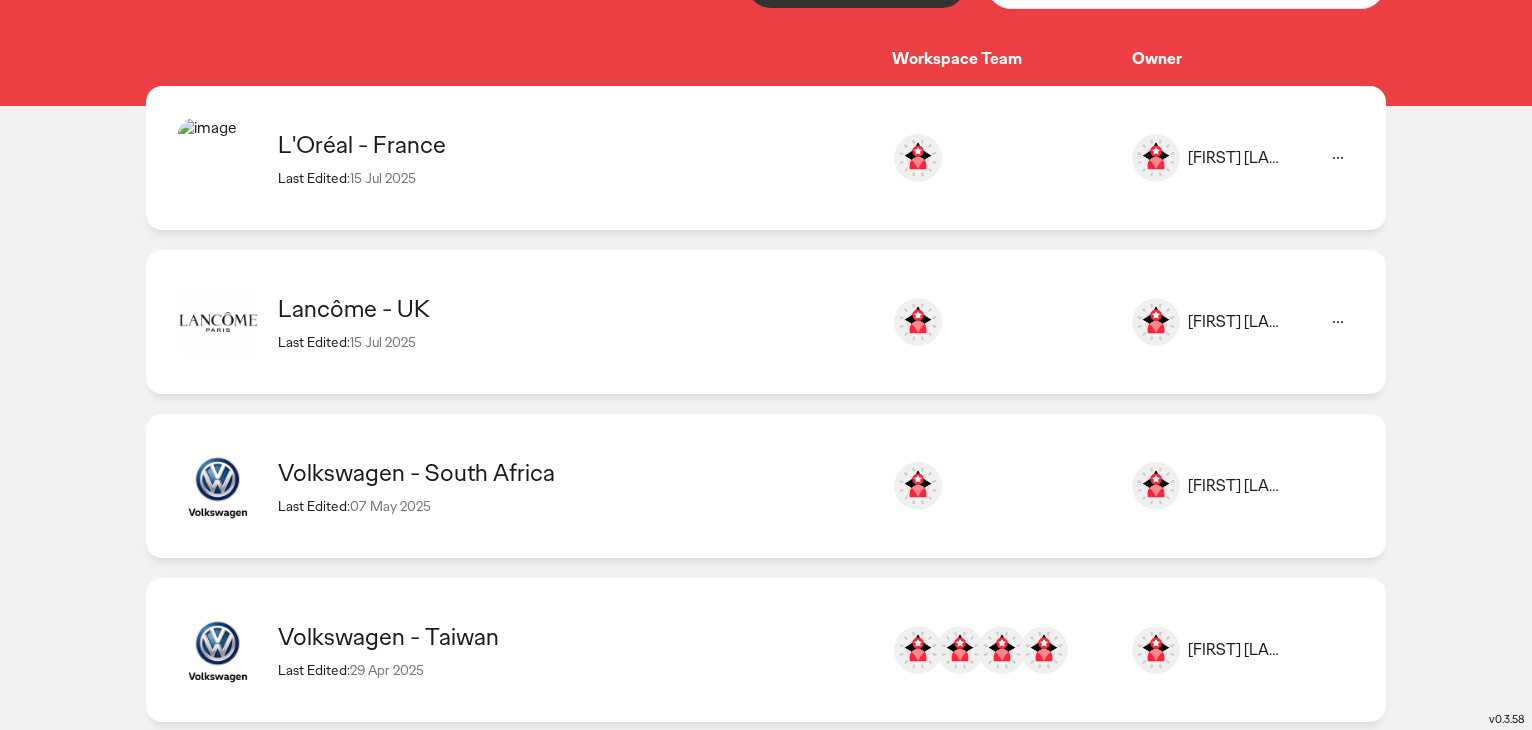 click 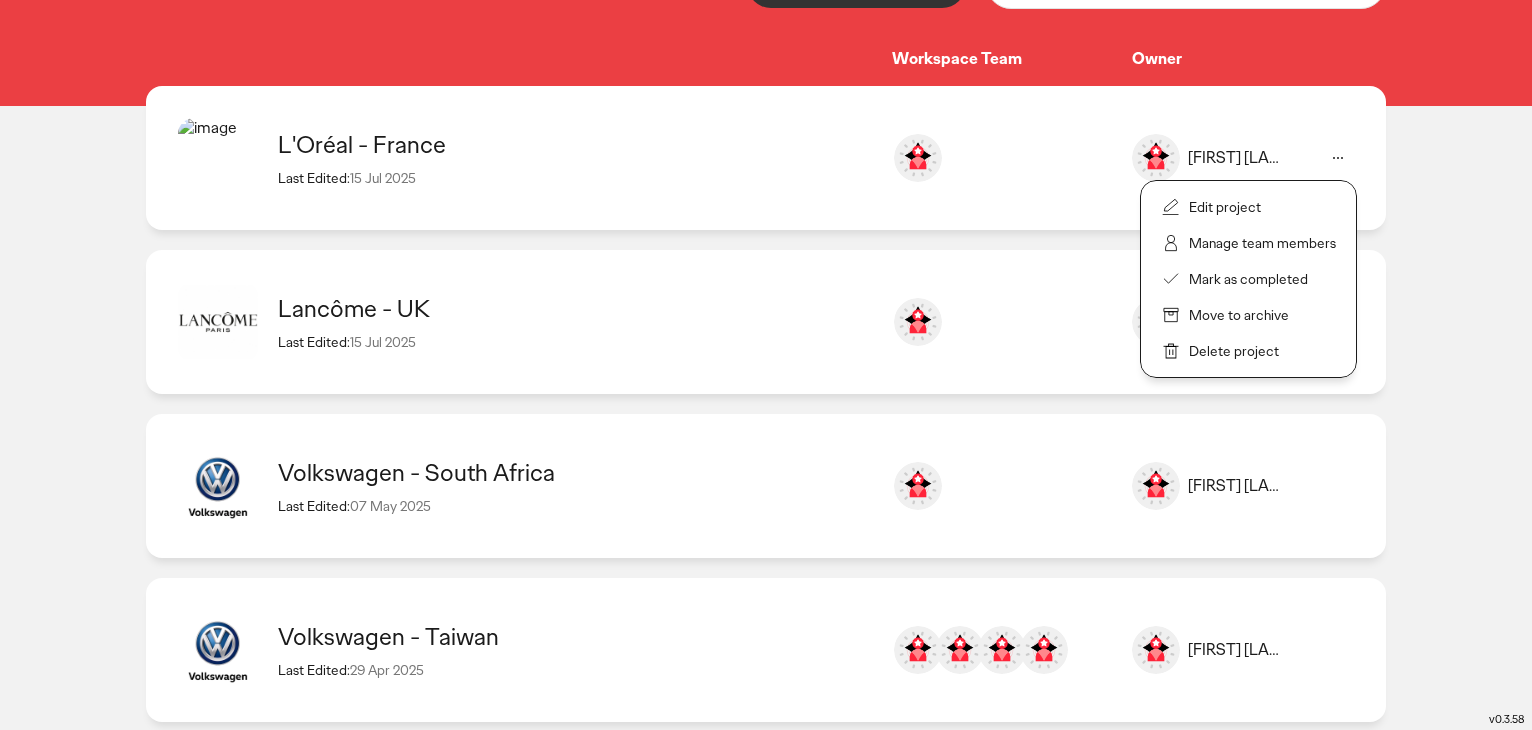 click on "Delete project" 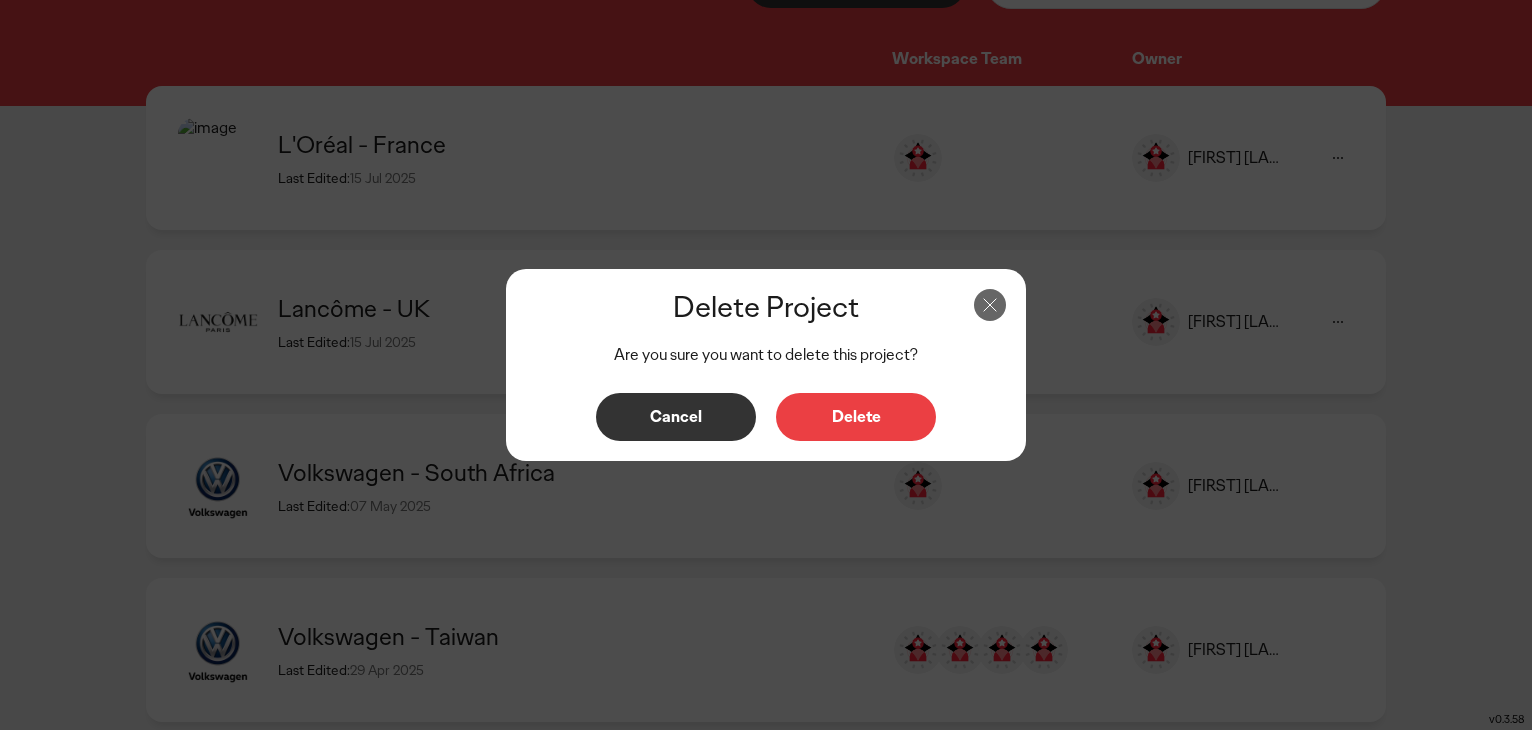 click on "Delete" at bounding box center [856, 417] 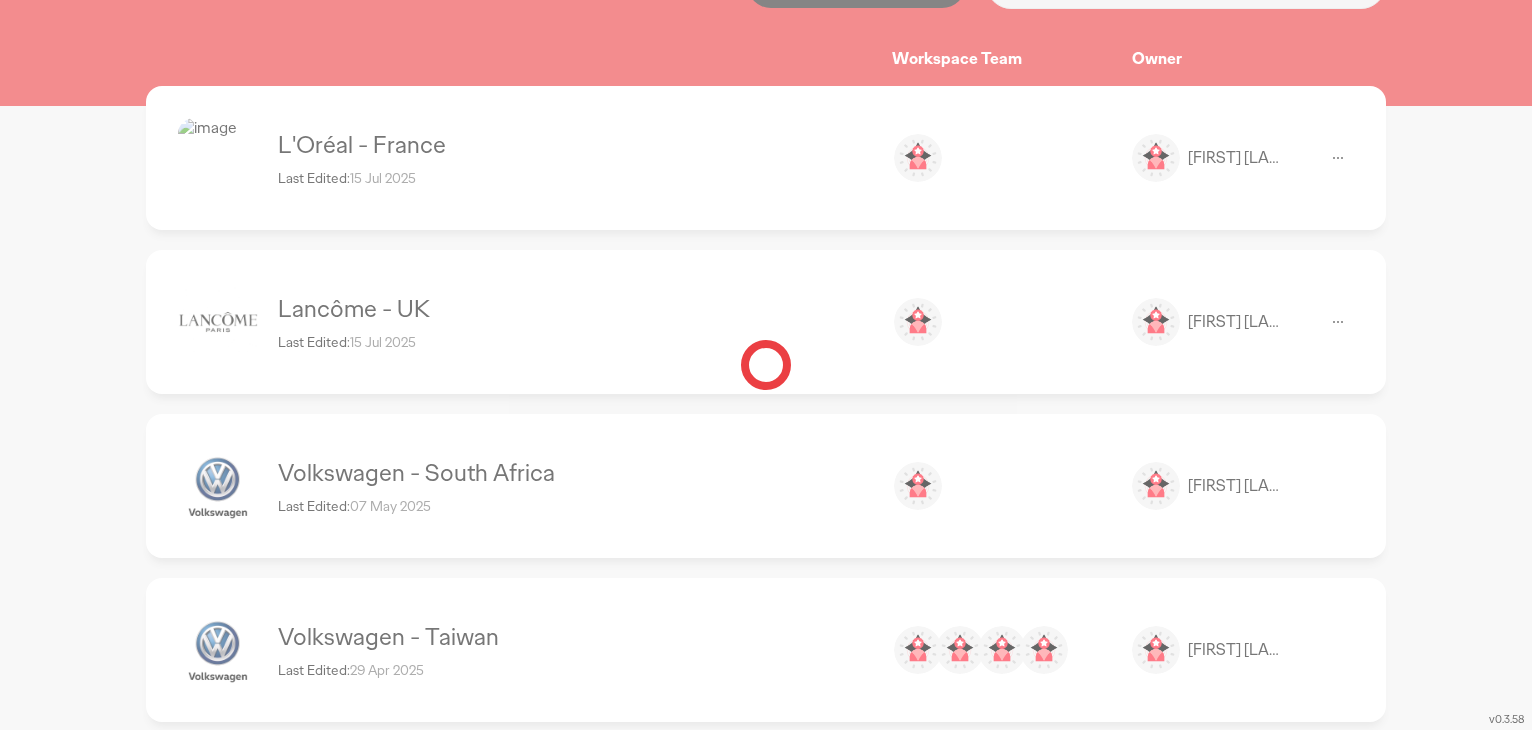scroll, scrollTop: 168, scrollLeft: 0, axis: vertical 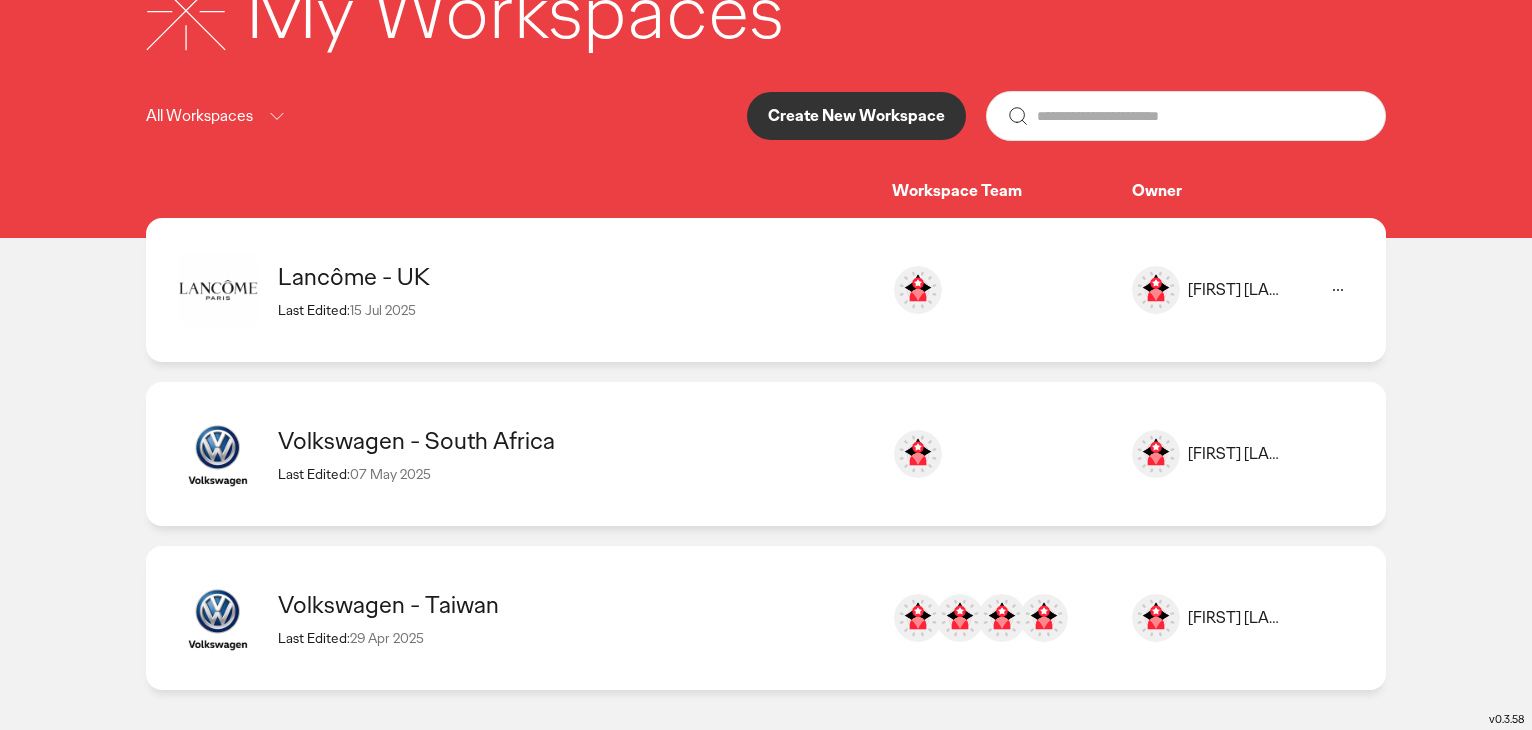 click 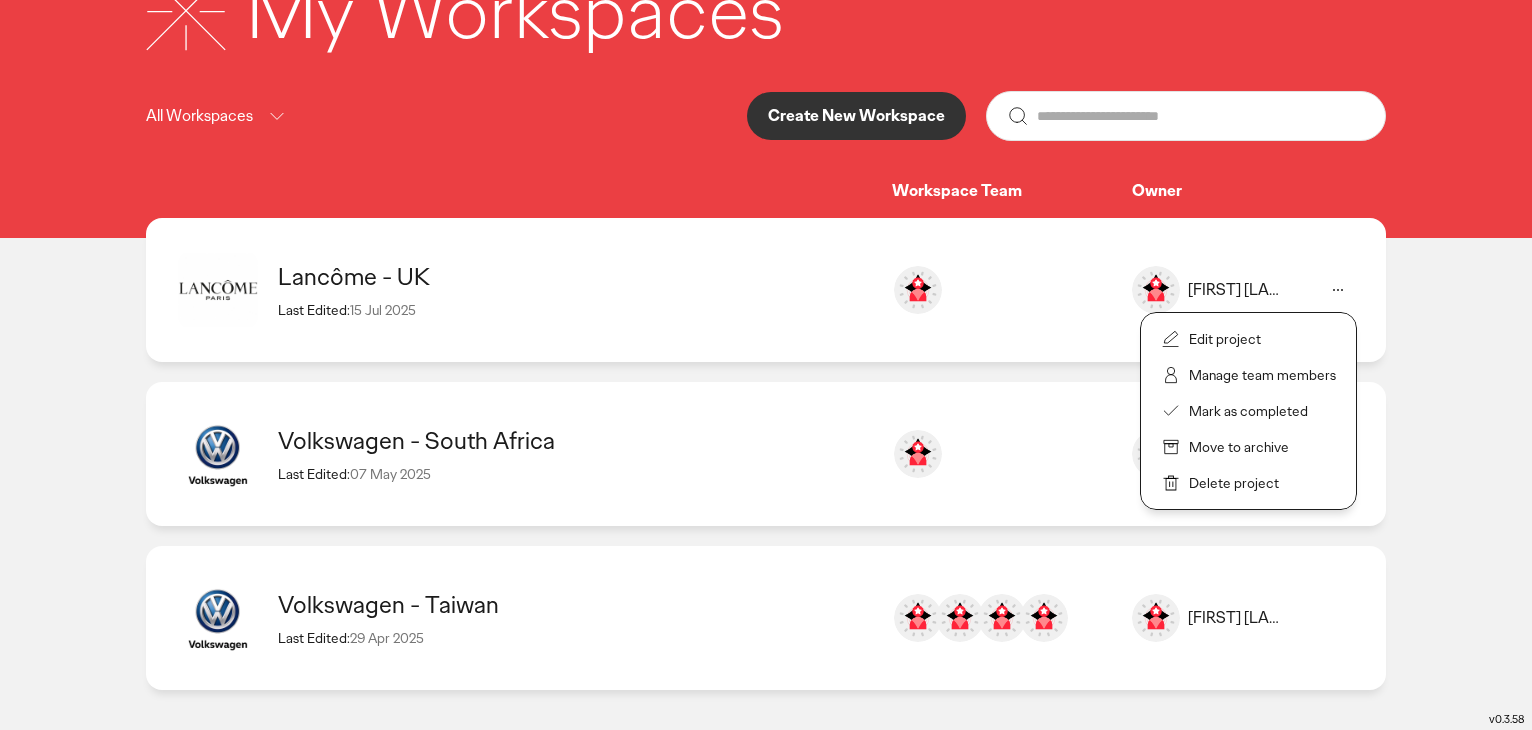 click on "Delete project" 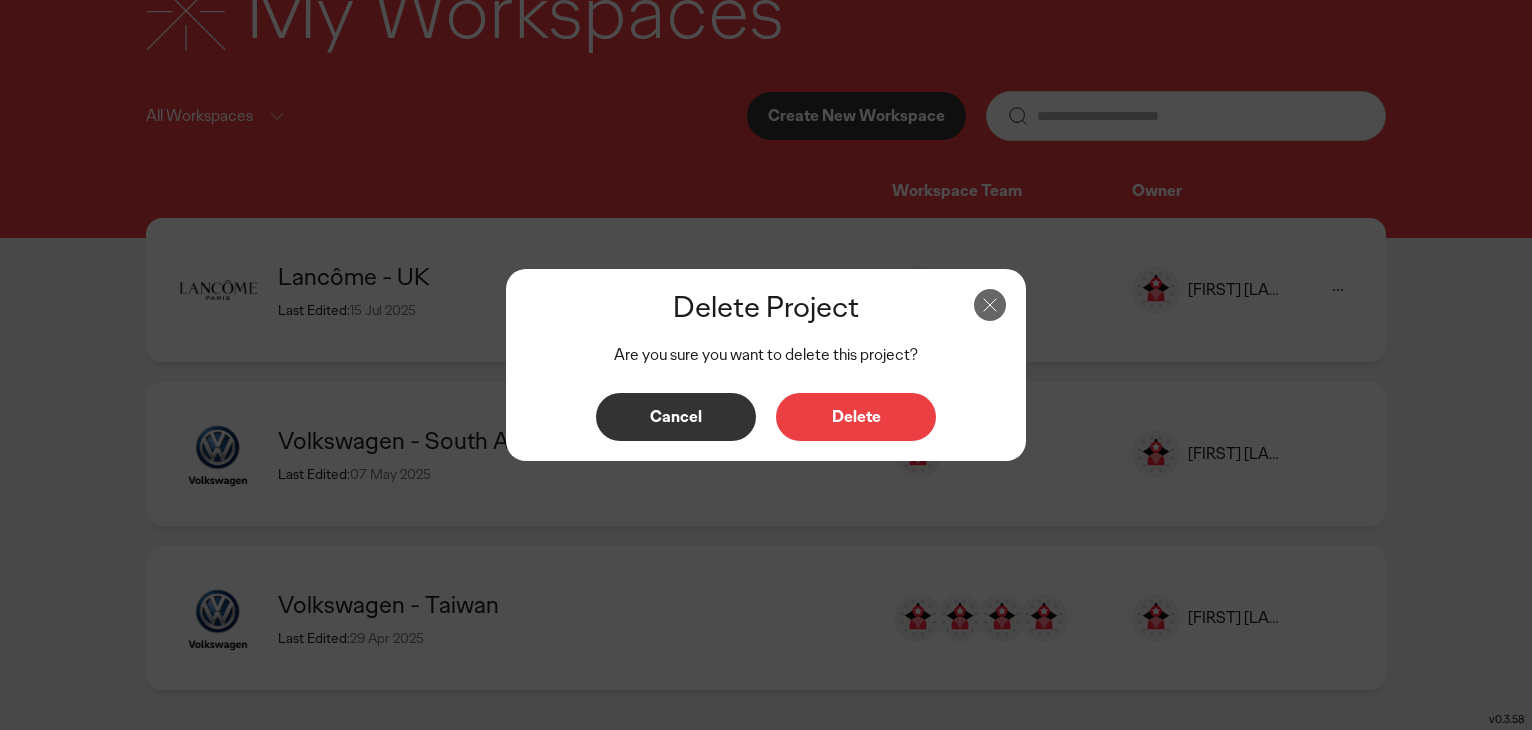 click on "Delete" at bounding box center [856, 417] 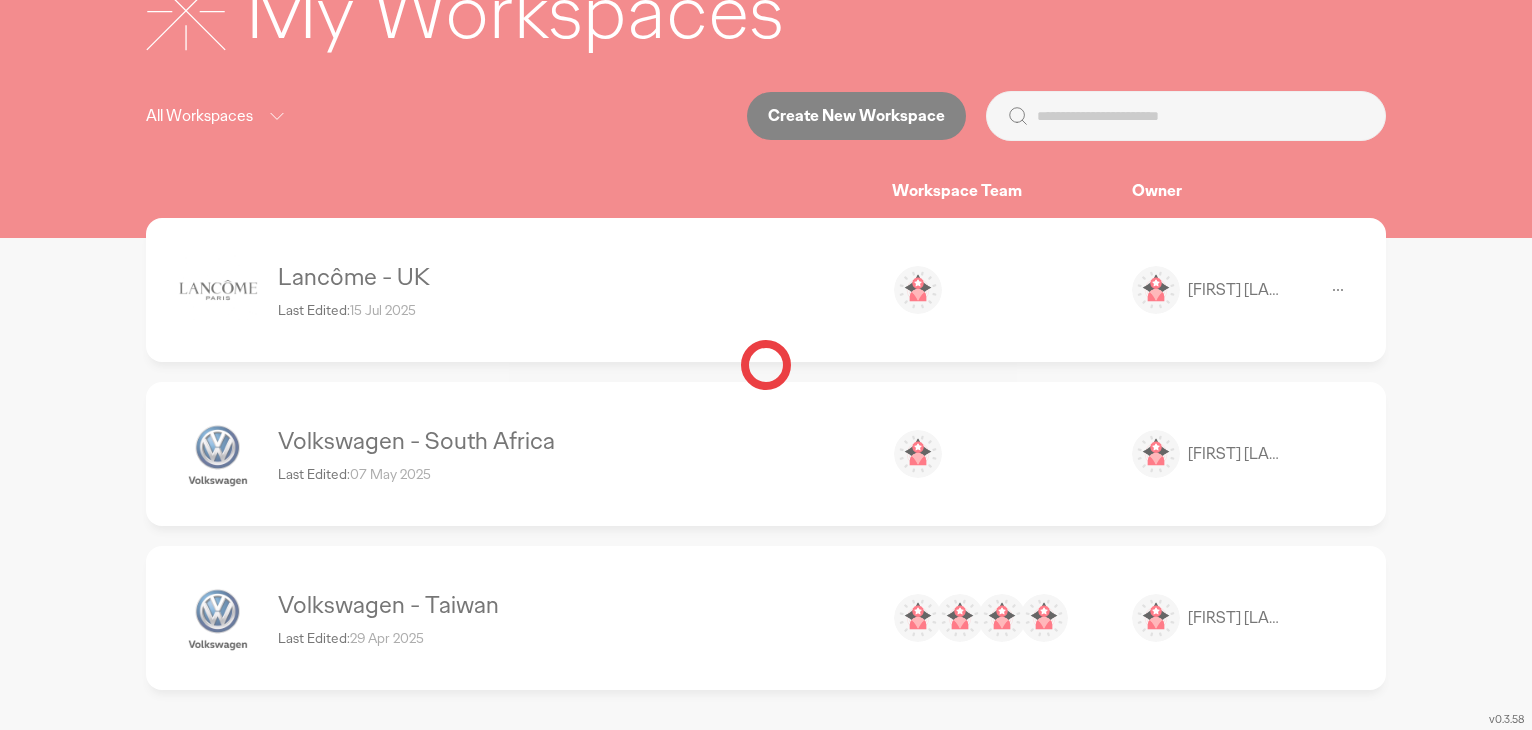 scroll, scrollTop: 4, scrollLeft: 0, axis: vertical 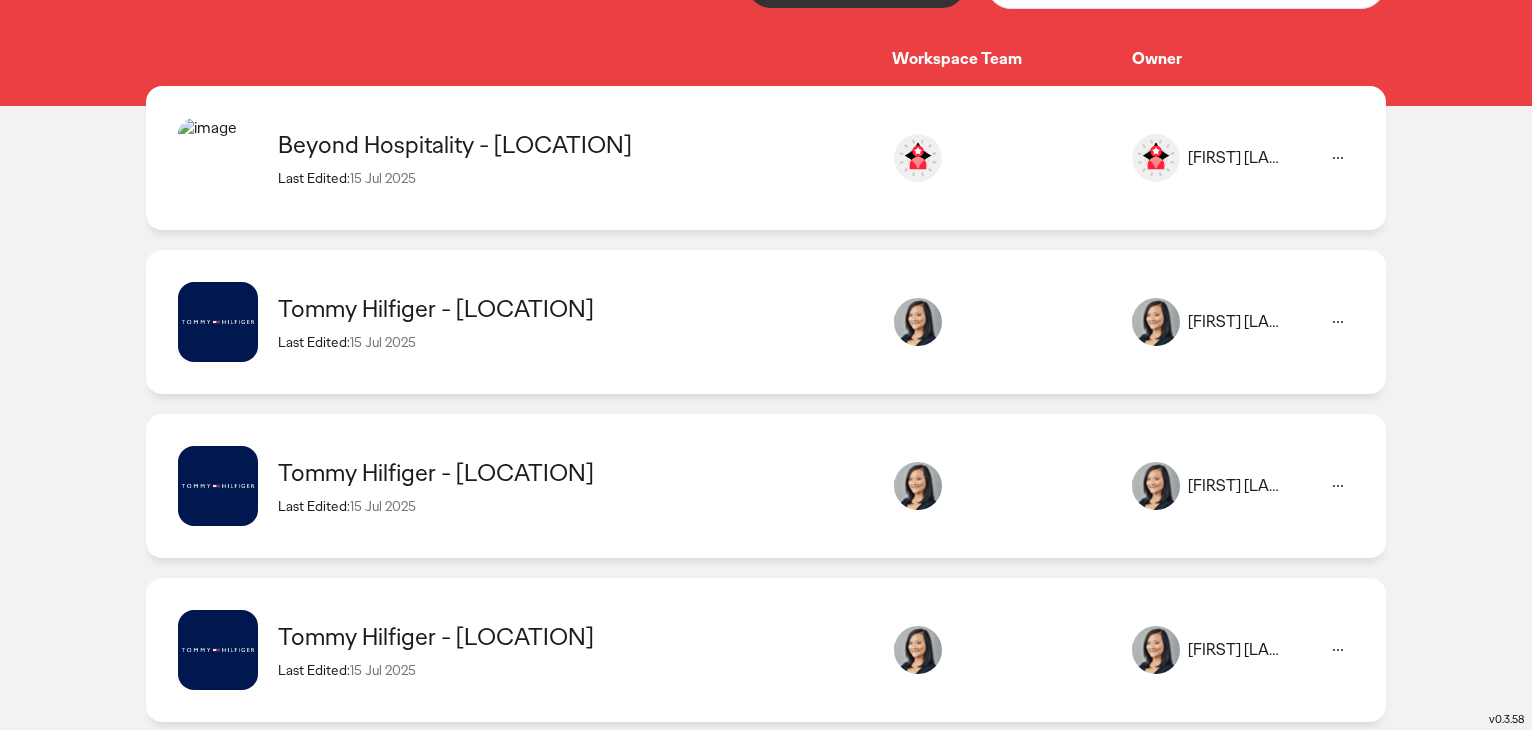 click on "Beyond Hospitality - [LOCATION]" at bounding box center [575, 144] 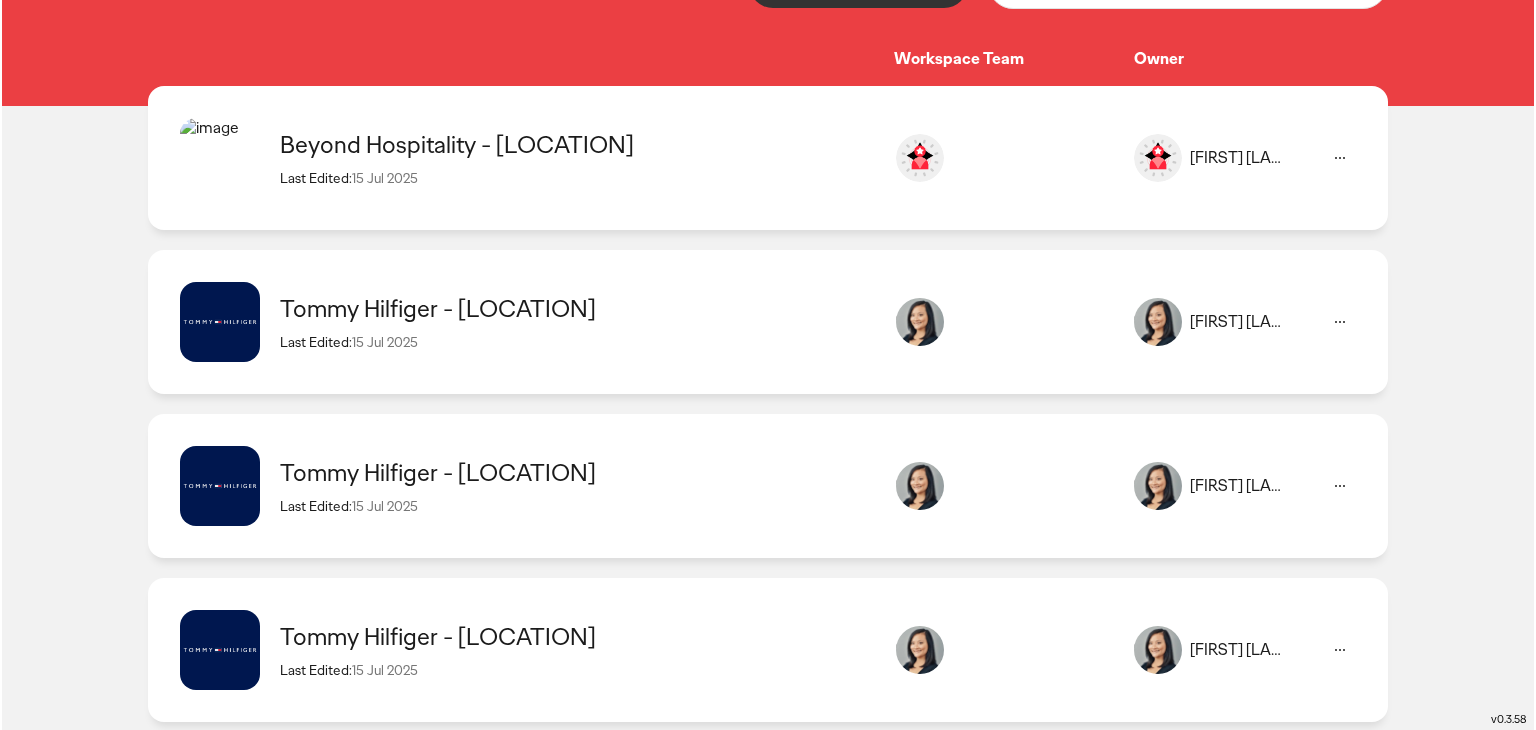 scroll, scrollTop: 0, scrollLeft: 0, axis: both 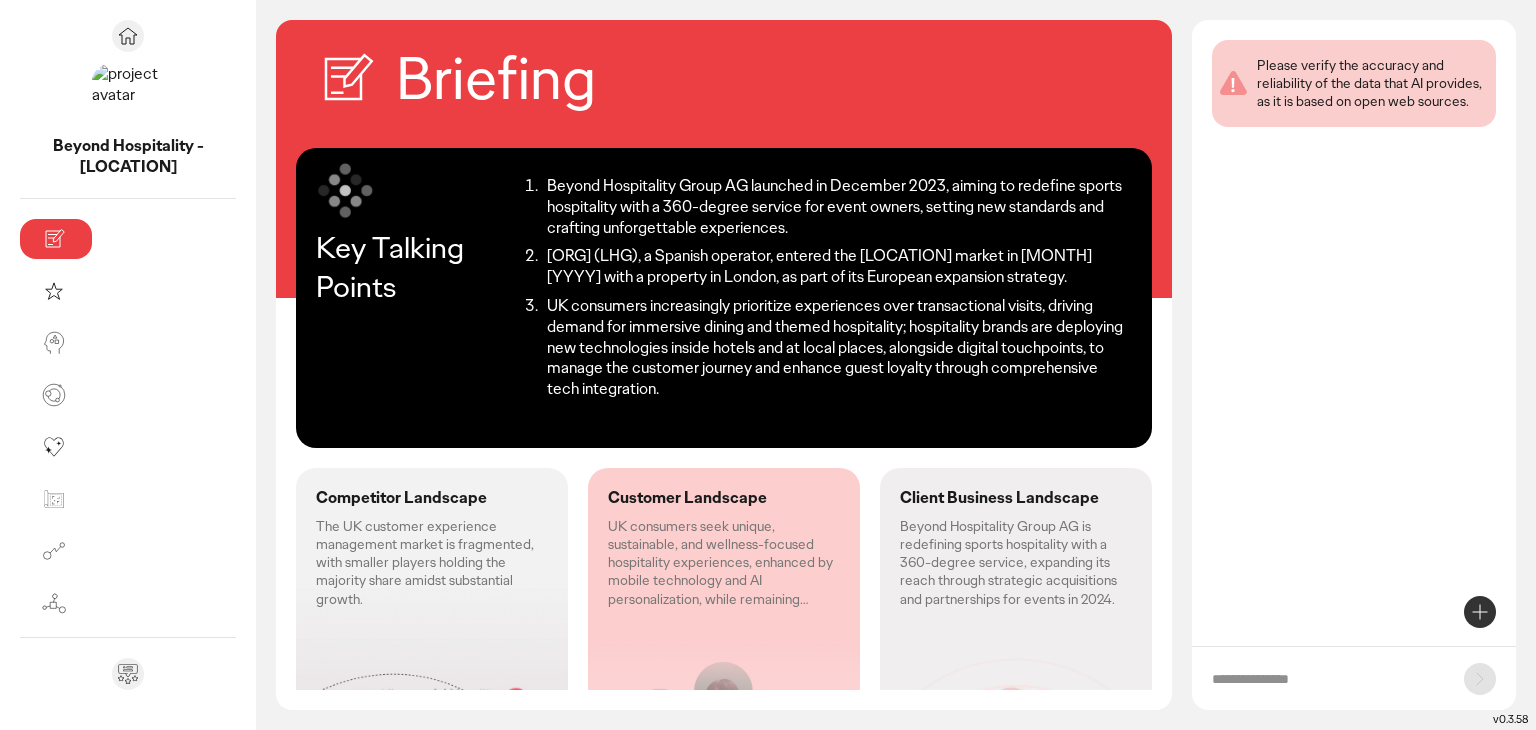 click 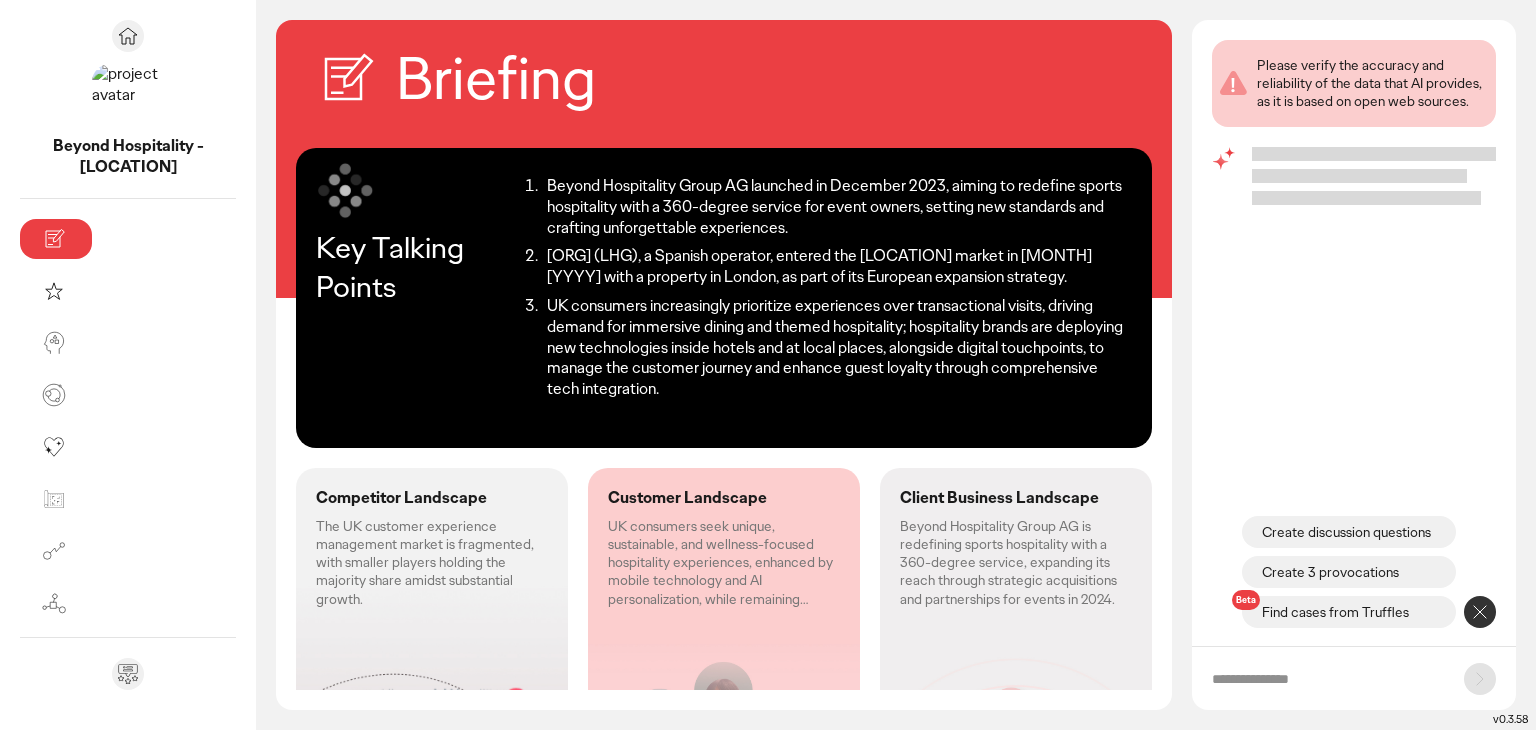 click on "Create discussion questions" at bounding box center [1346, 532] 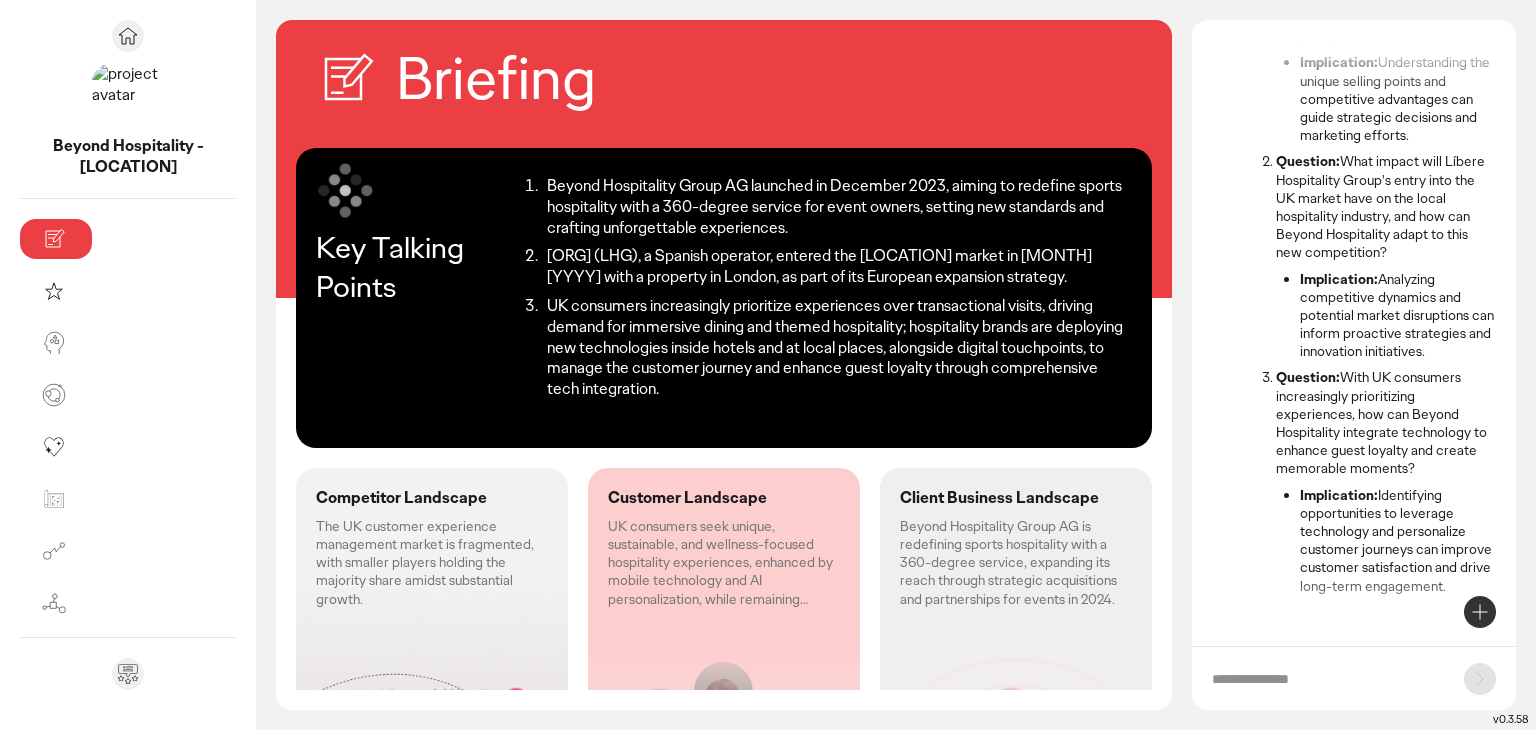 scroll, scrollTop: 769, scrollLeft: 0, axis: vertical 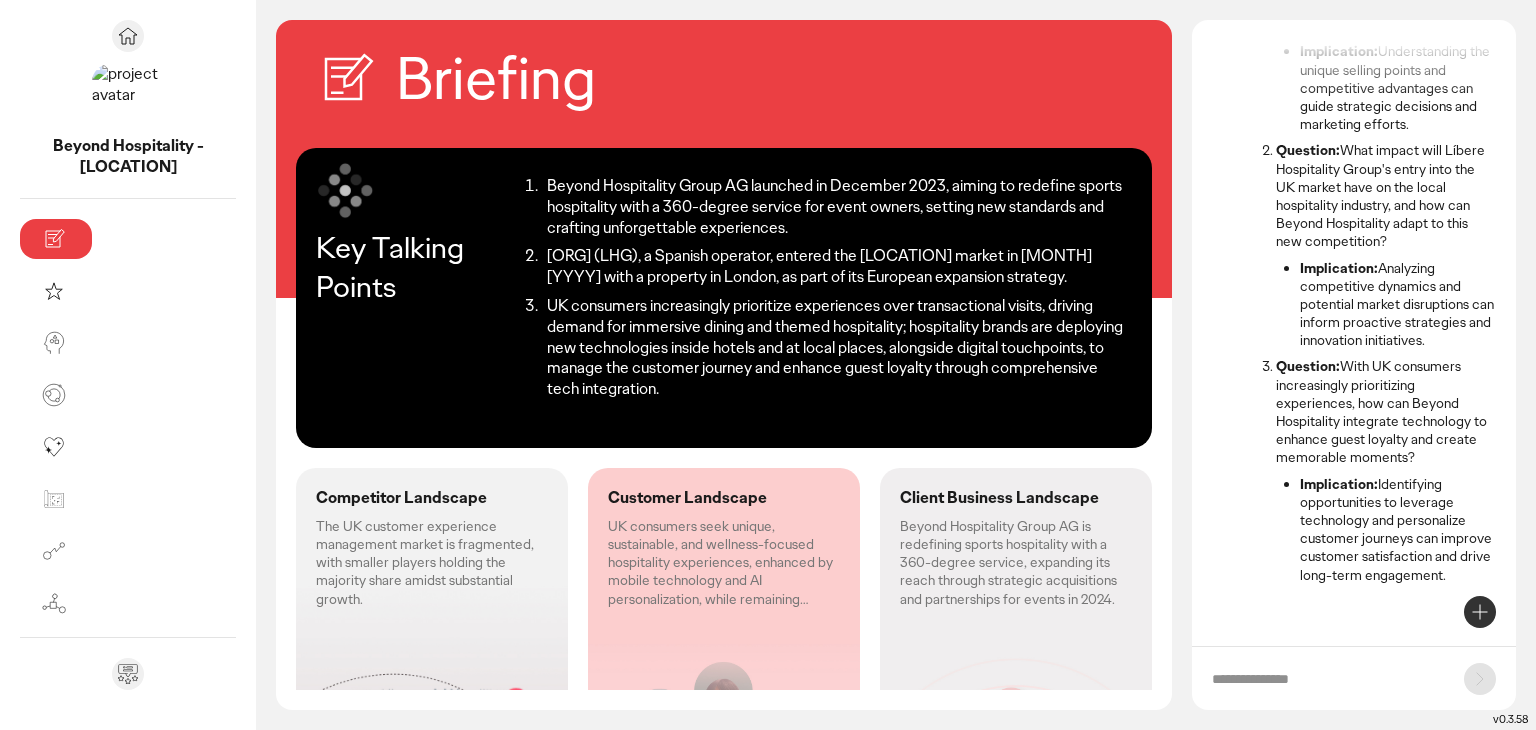 click 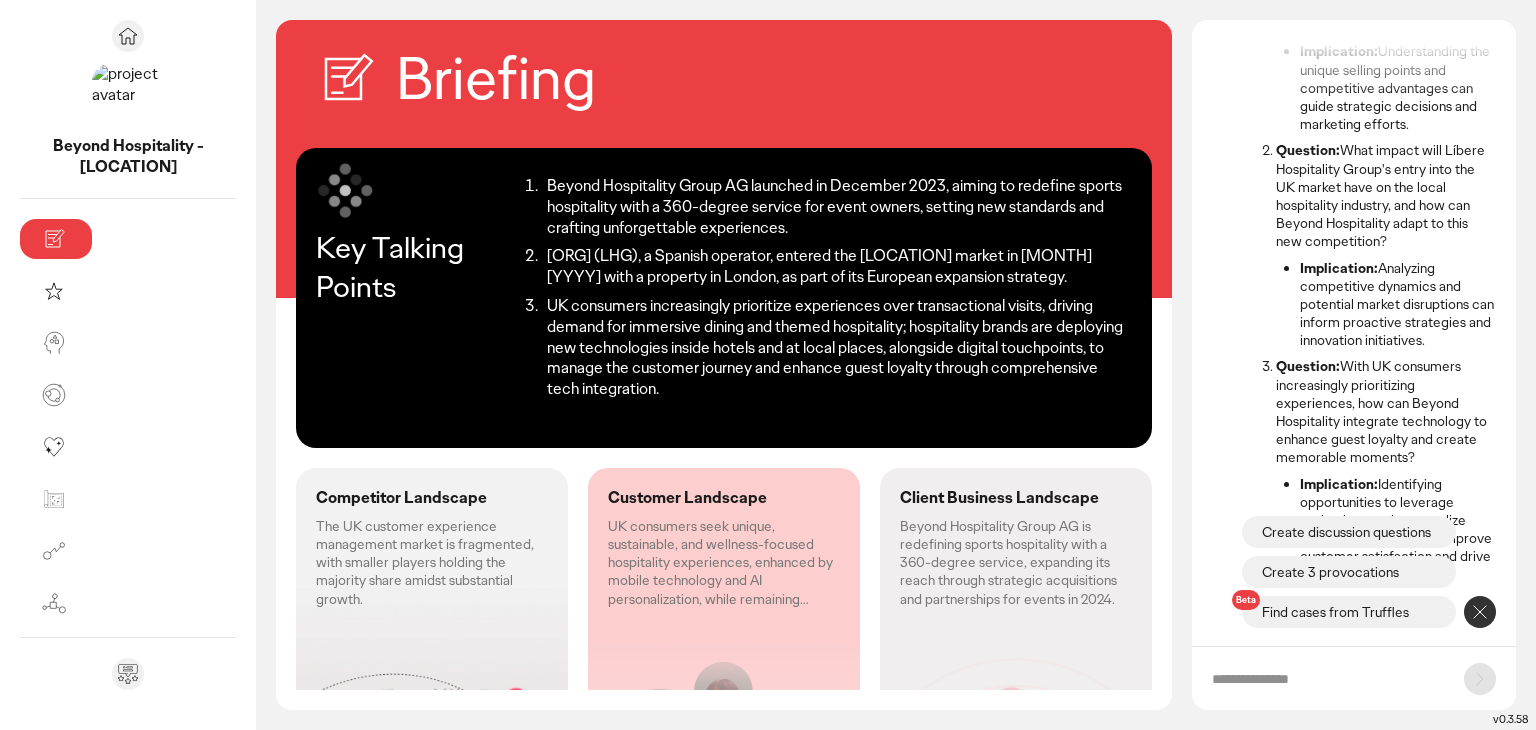 click on "Create 3 provocations" at bounding box center [1330, 572] 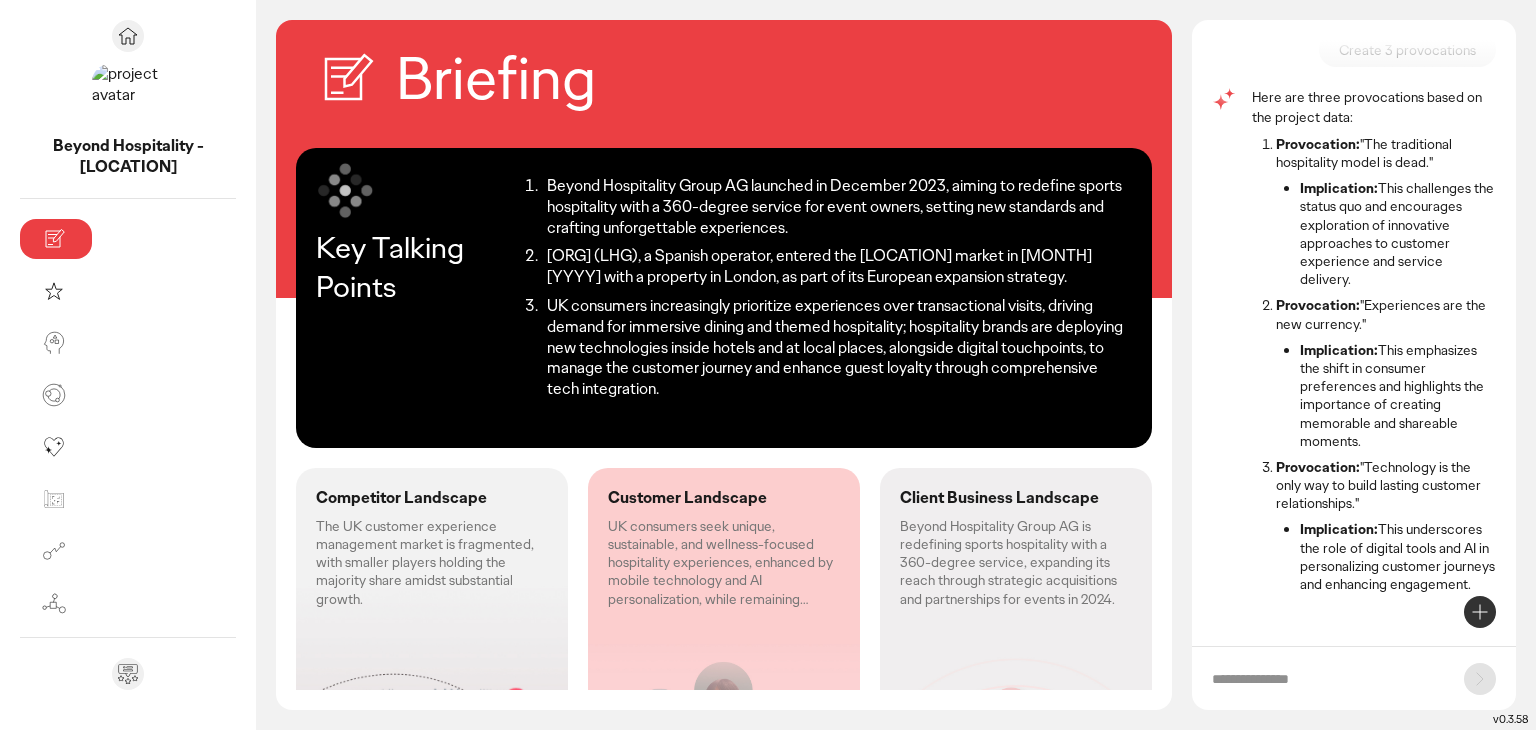 scroll, scrollTop: 1360, scrollLeft: 0, axis: vertical 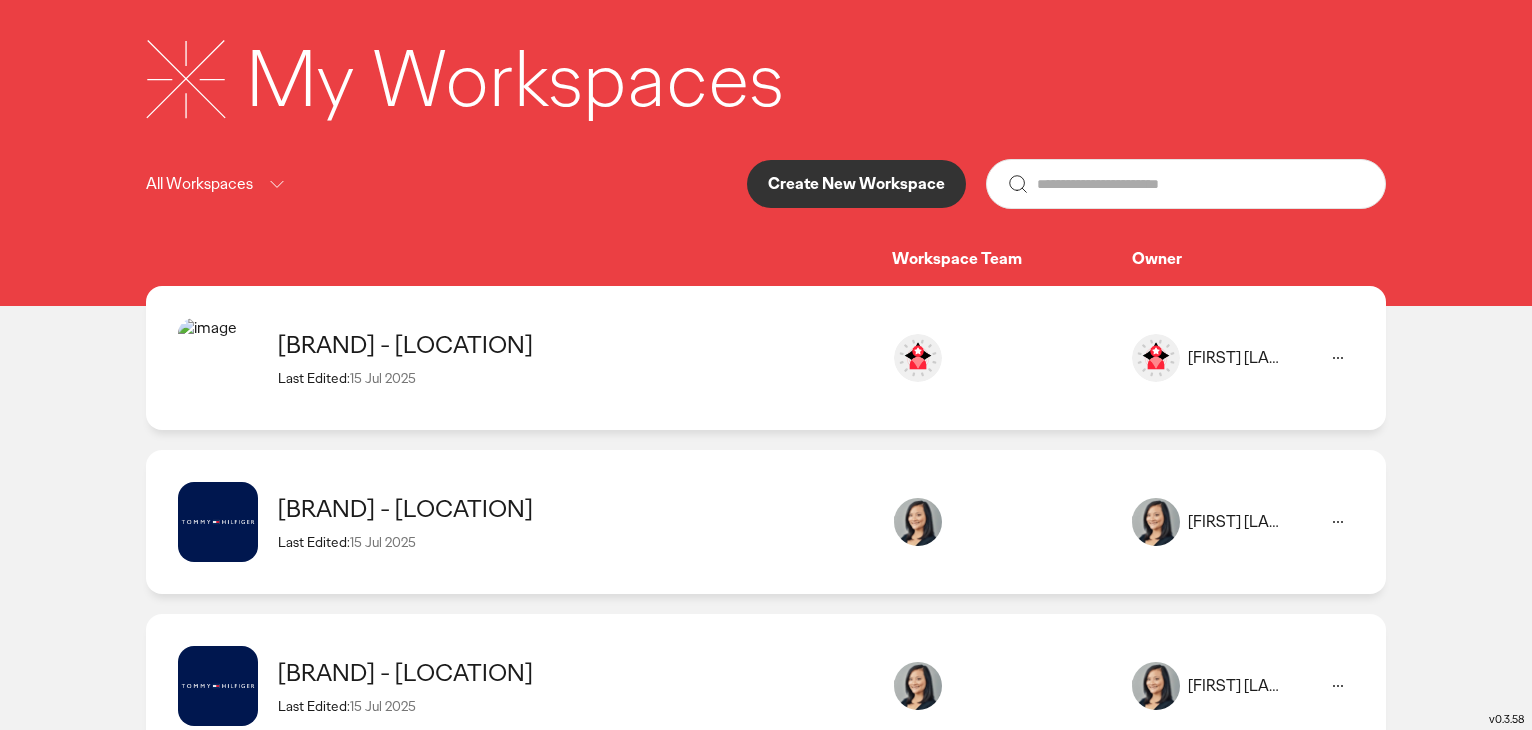 click on "Last Edited:  15 Jul 2025" at bounding box center [575, 542] 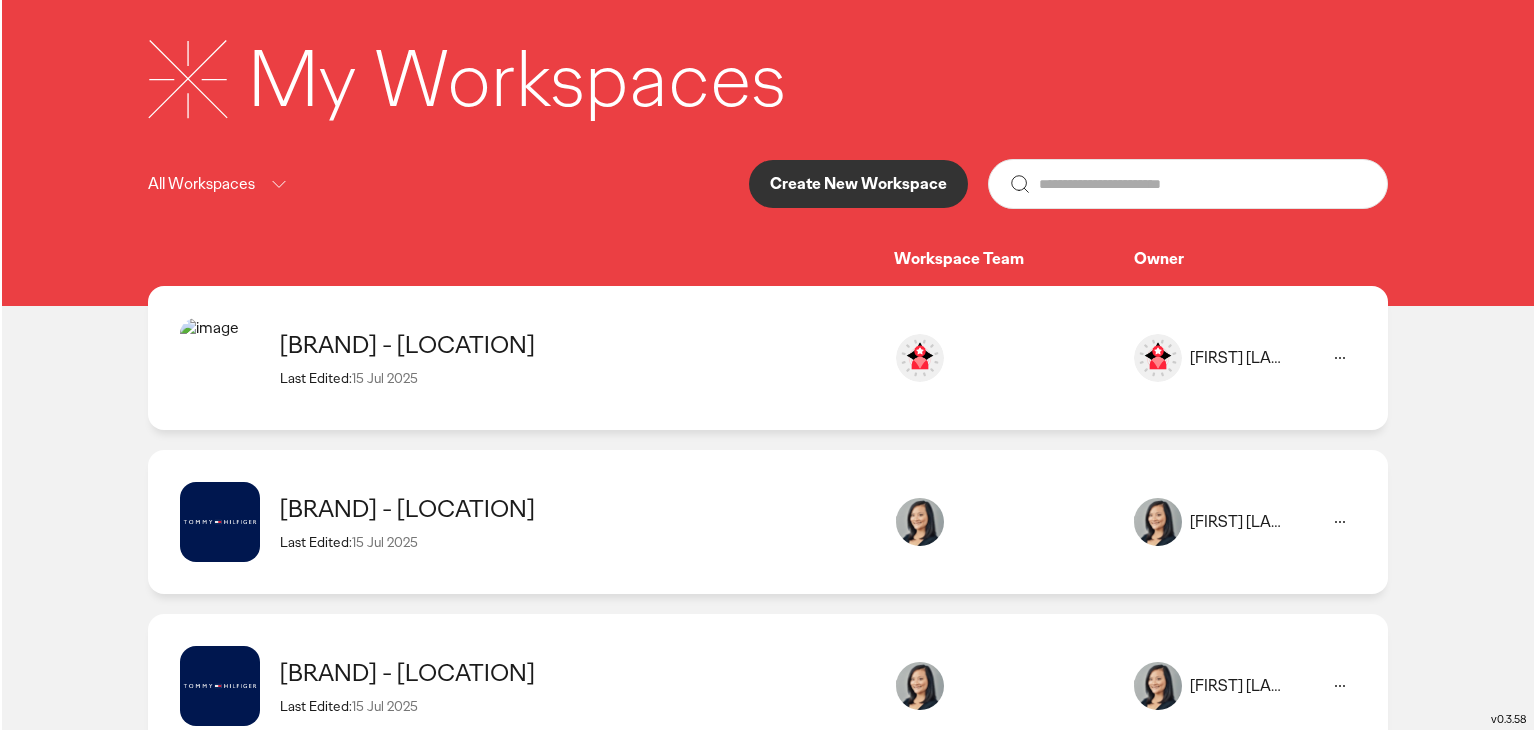 scroll, scrollTop: 0, scrollLeft: 0, axis: both 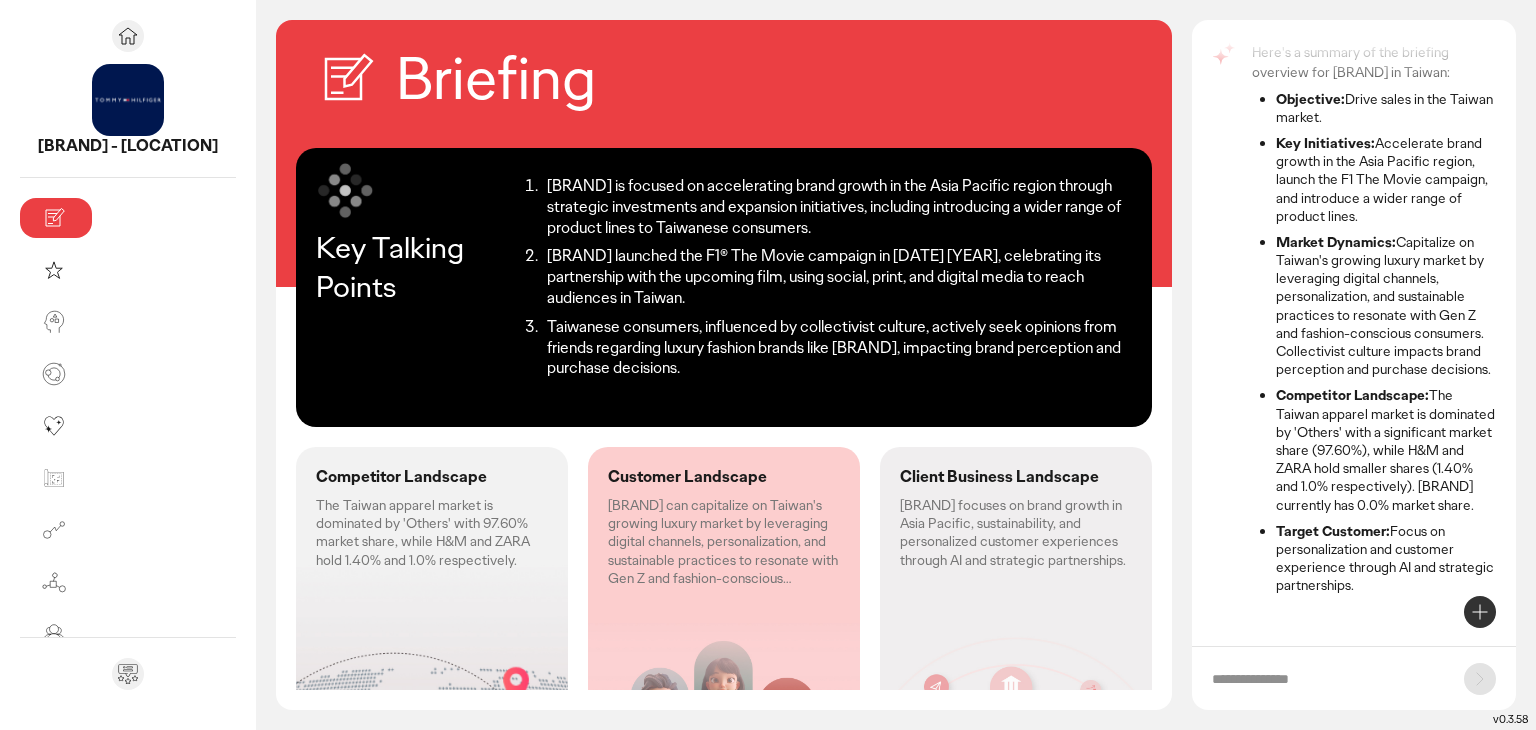 click 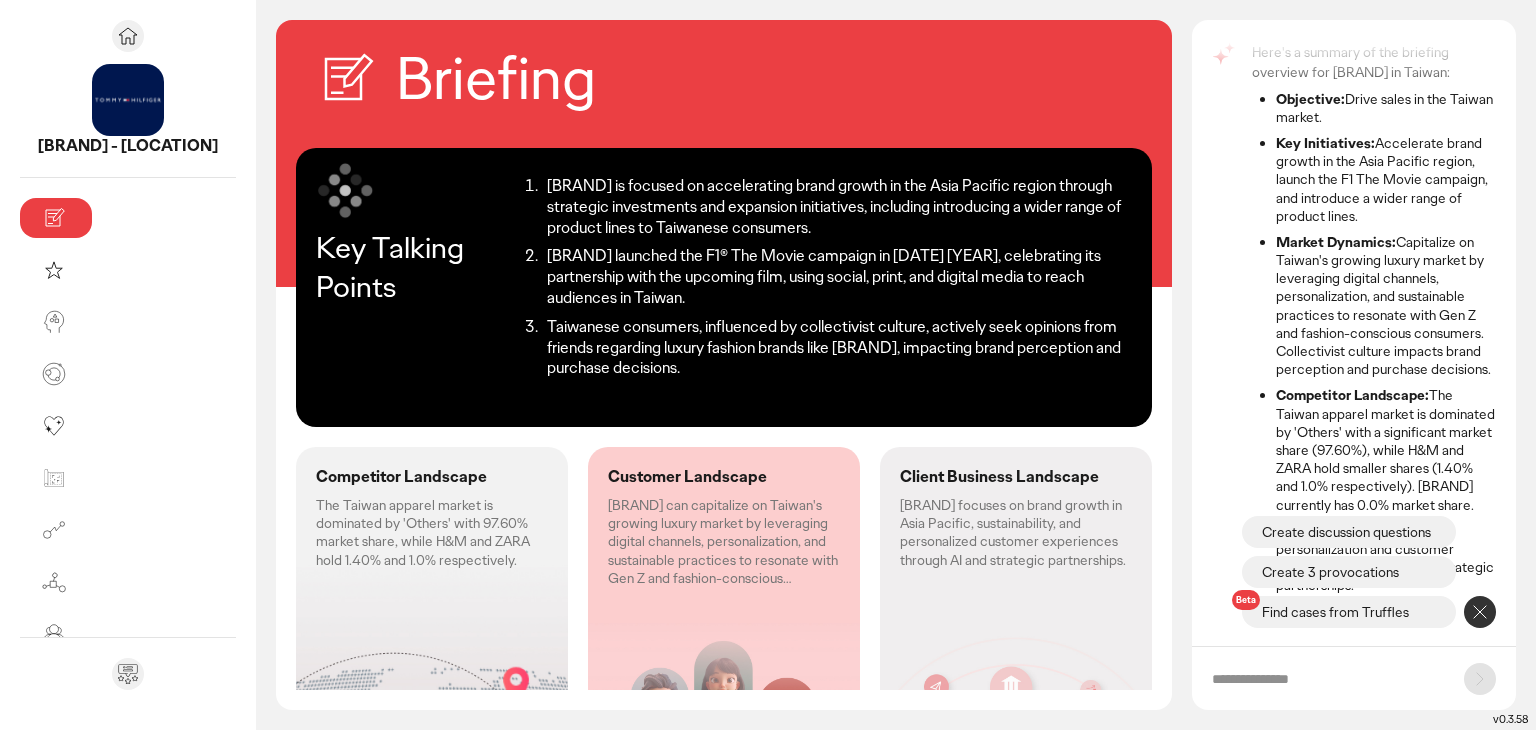 click on "Create discussion questions" at bounding box center [1346, 532] 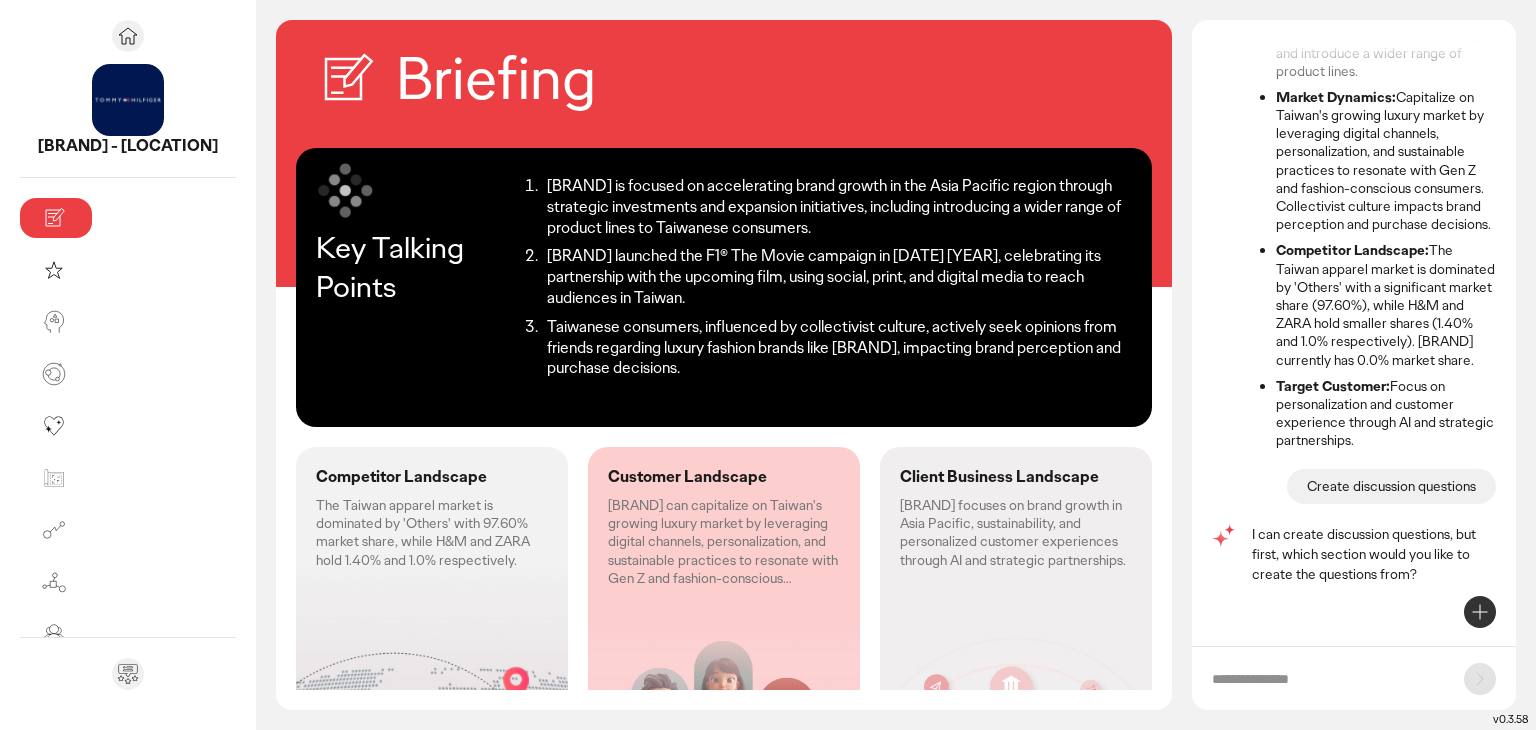 scroll, scrollTop: 268, scrollLeft: 0, axis: vertical 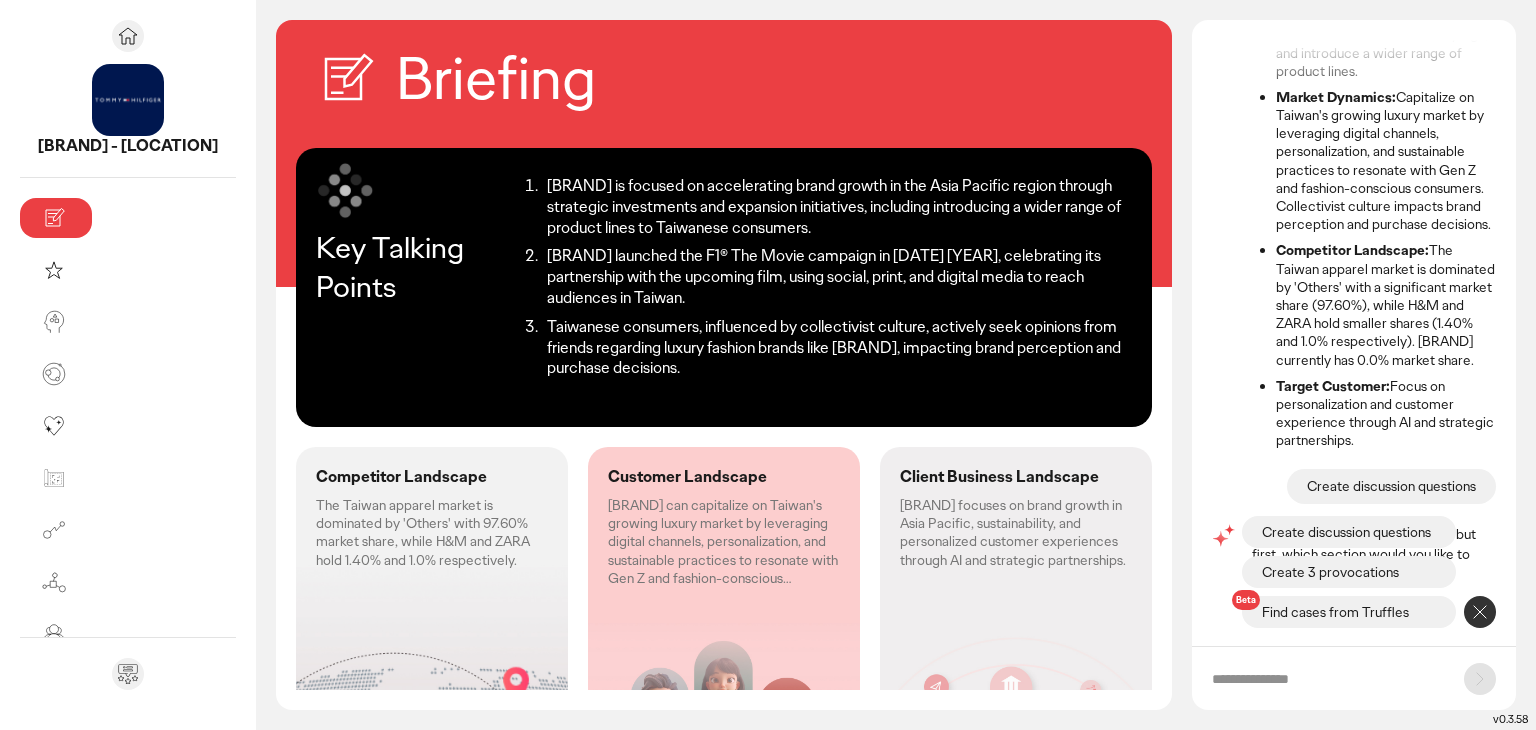 click on "Create 3 provocations" at bounding box center (1330, 572) 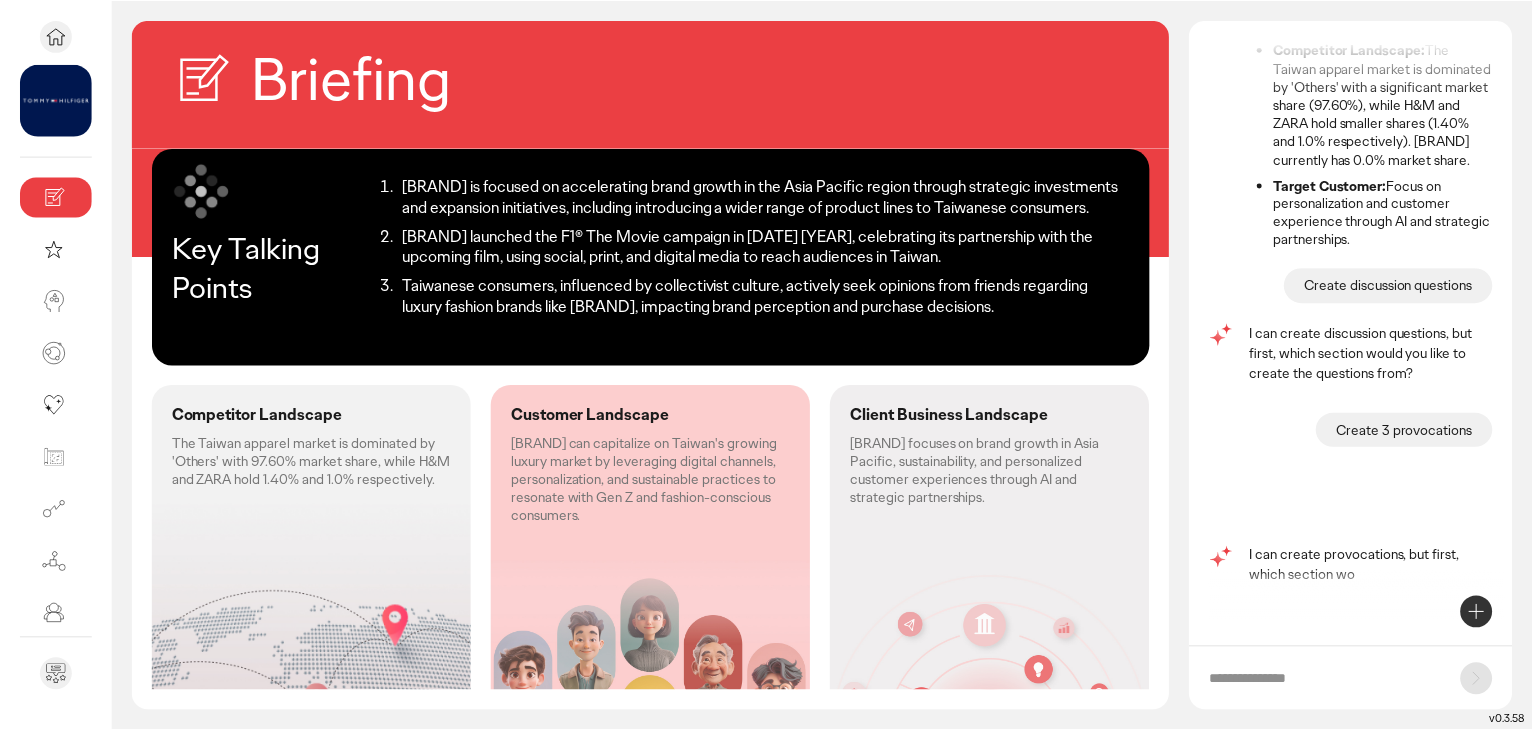 scroll, scrollTop: 412, scrollLeft: 0, axis: vertical 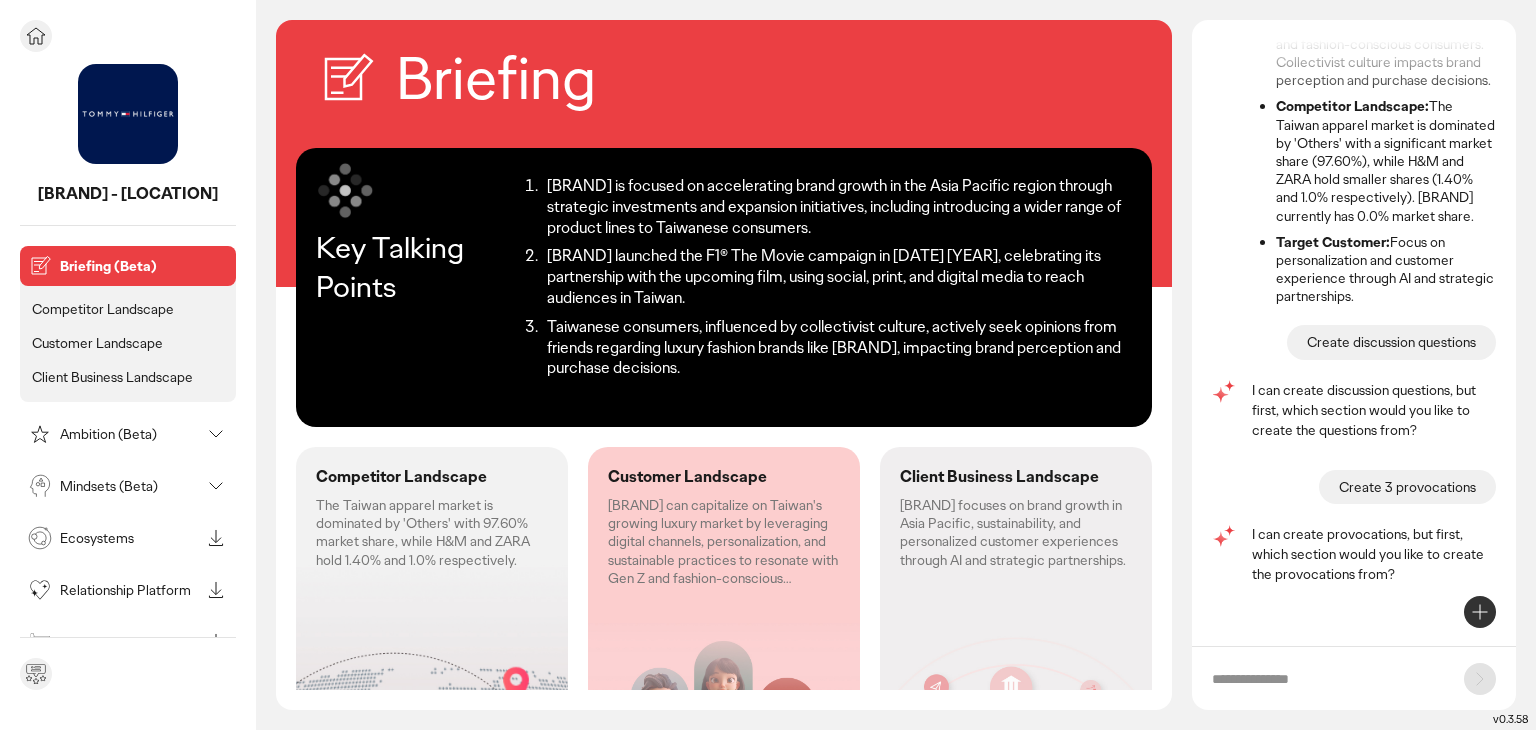 click 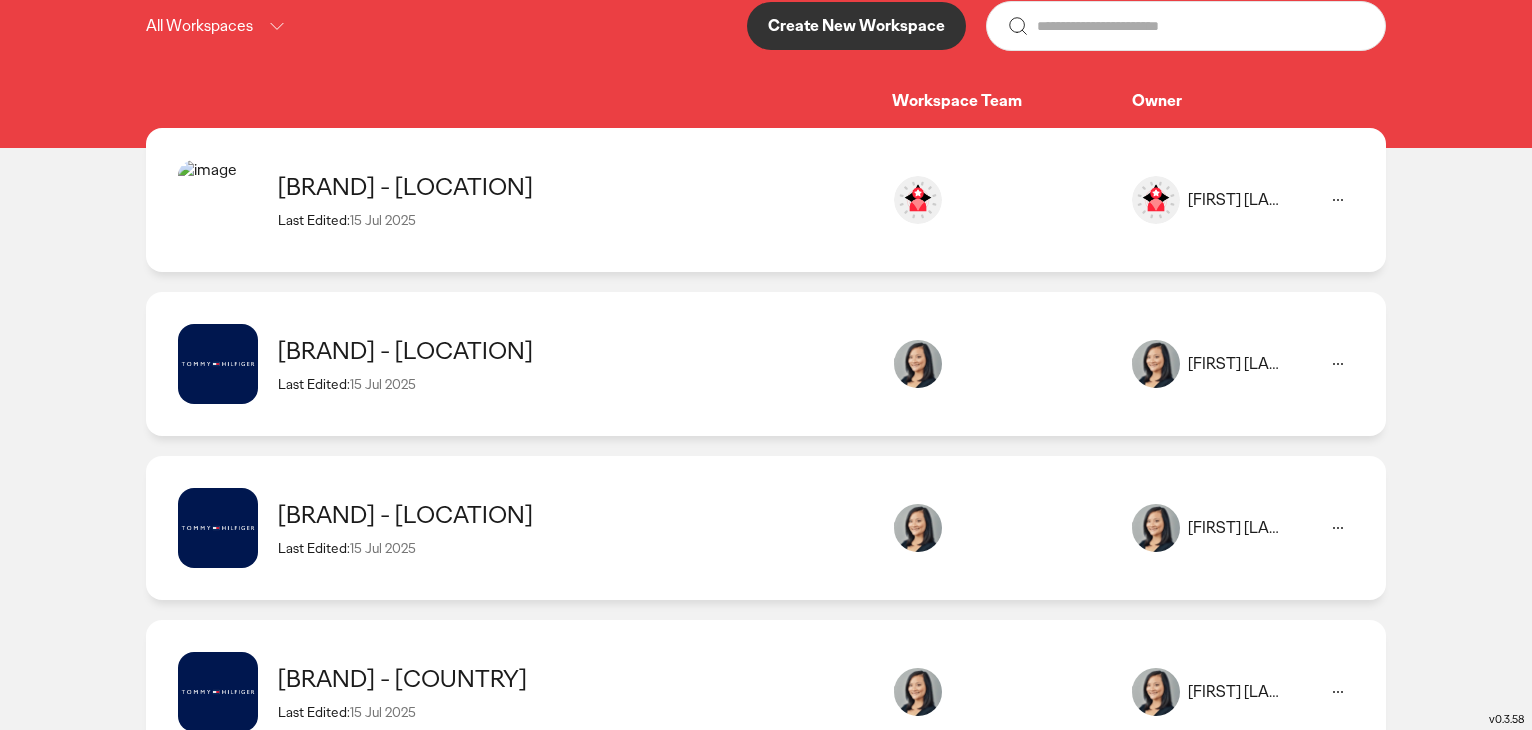scroll, scrollTop: 300, scrollLeft: 0, axis: vertical 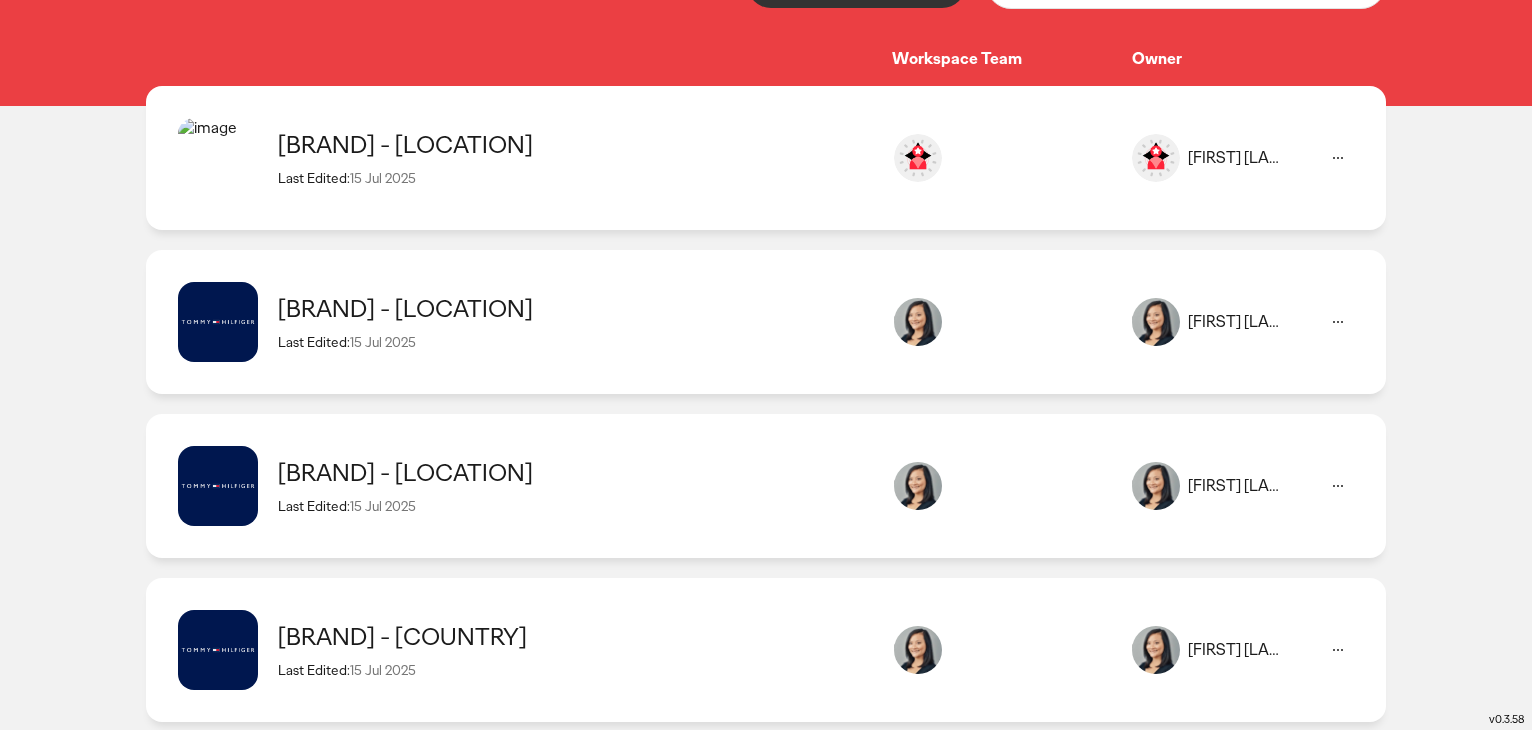 click on "Last Edited:  15 Jul 2025" at bounding box center (575, 342) 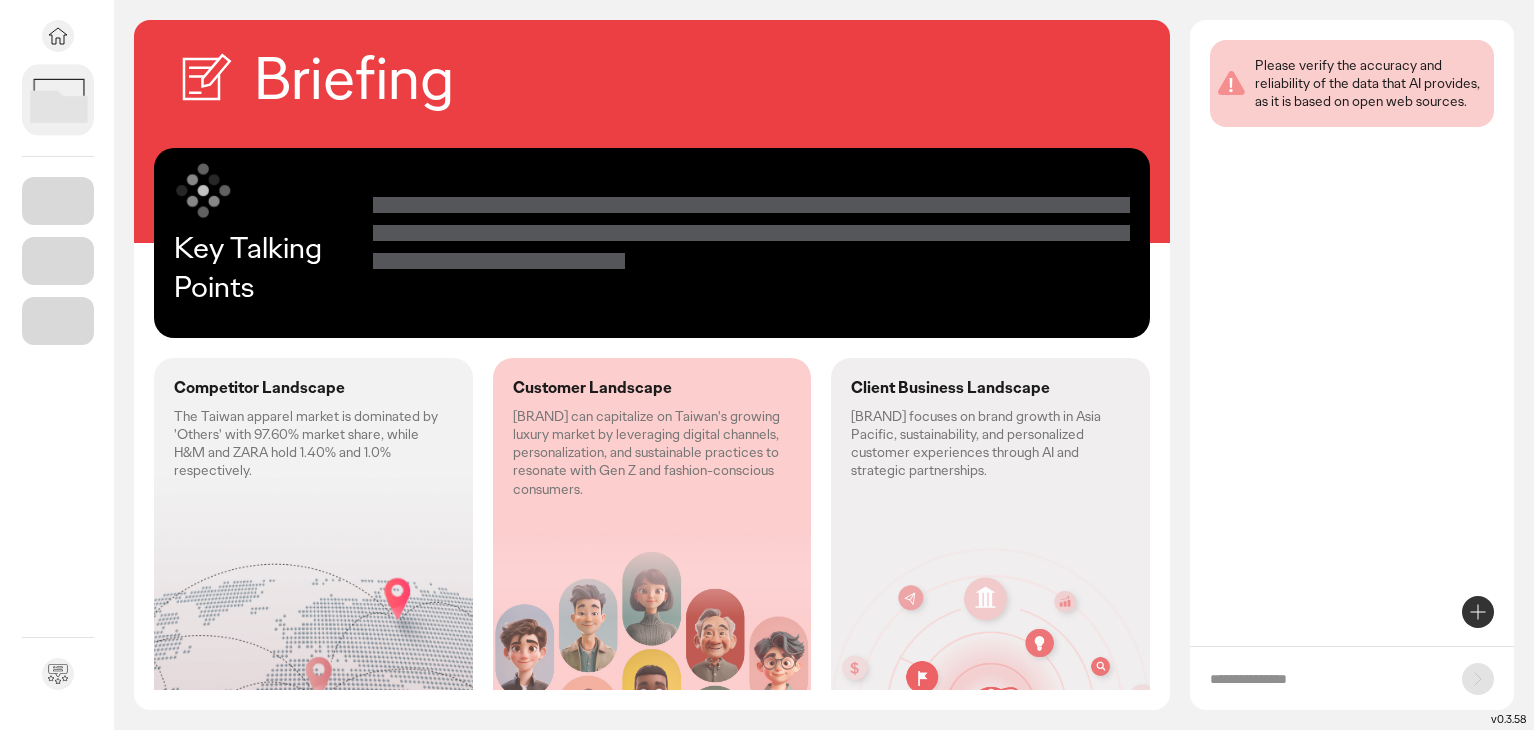 scroll, scrollTop: 0, scrollLeft: 0, axis: both 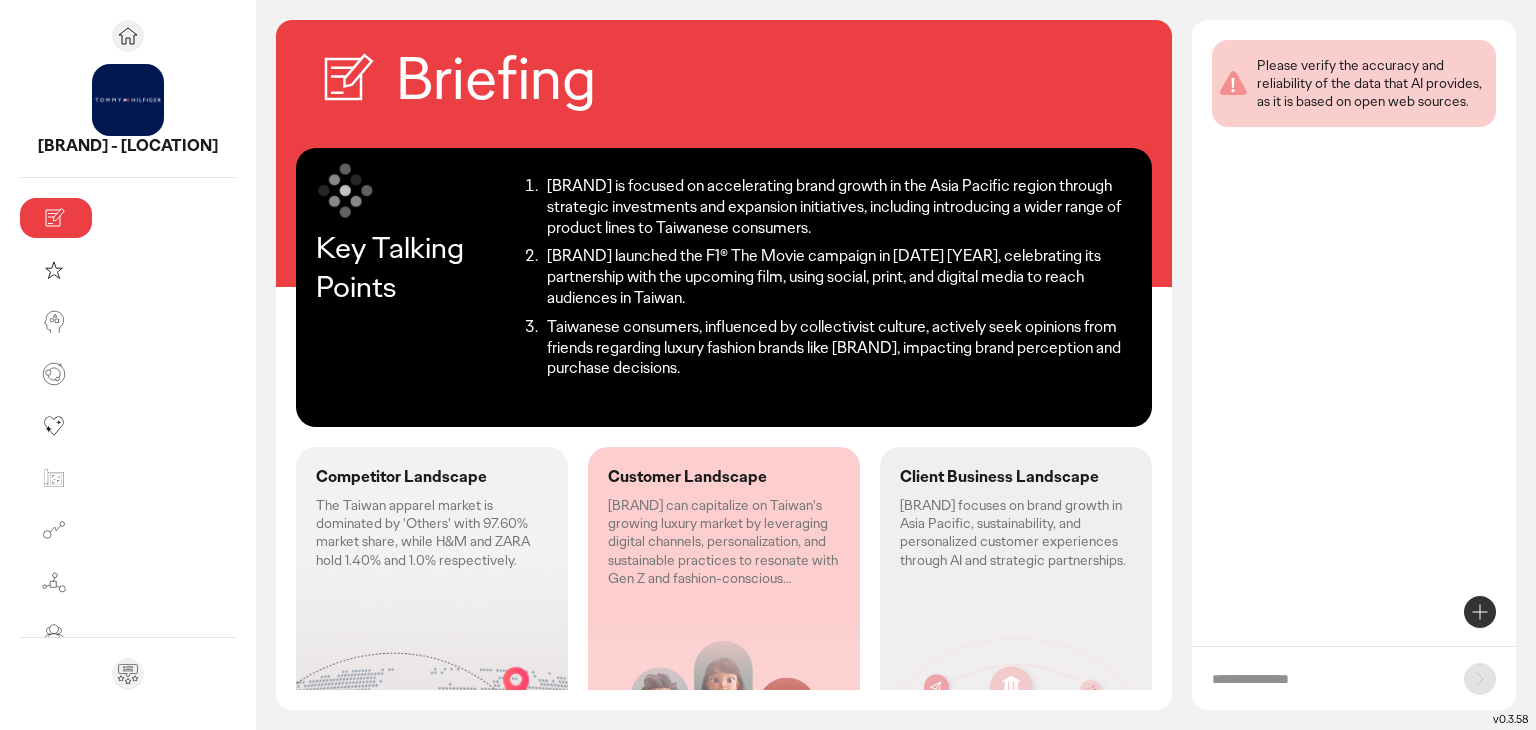 click 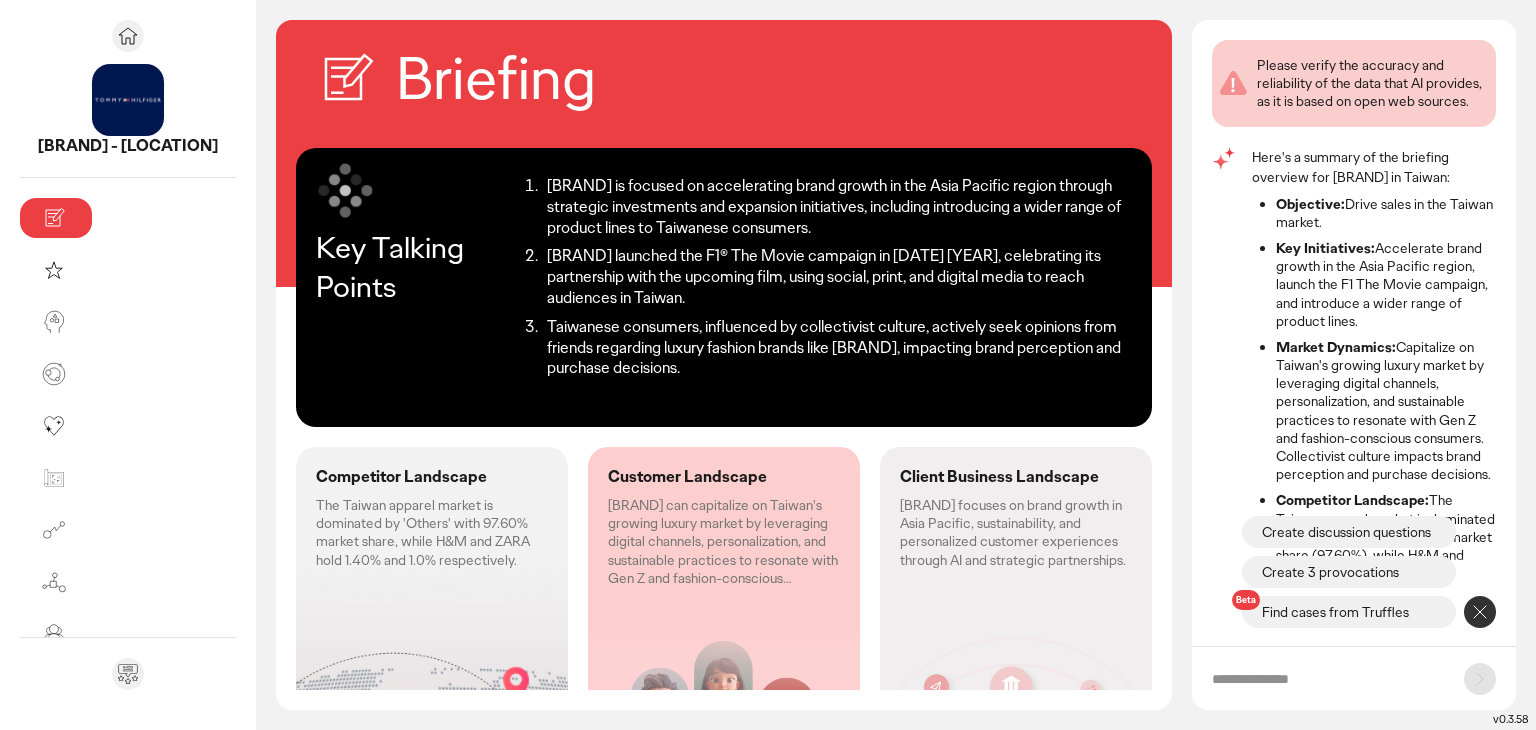 click on "Create discussion questions" at bounding box center (1346, 532) 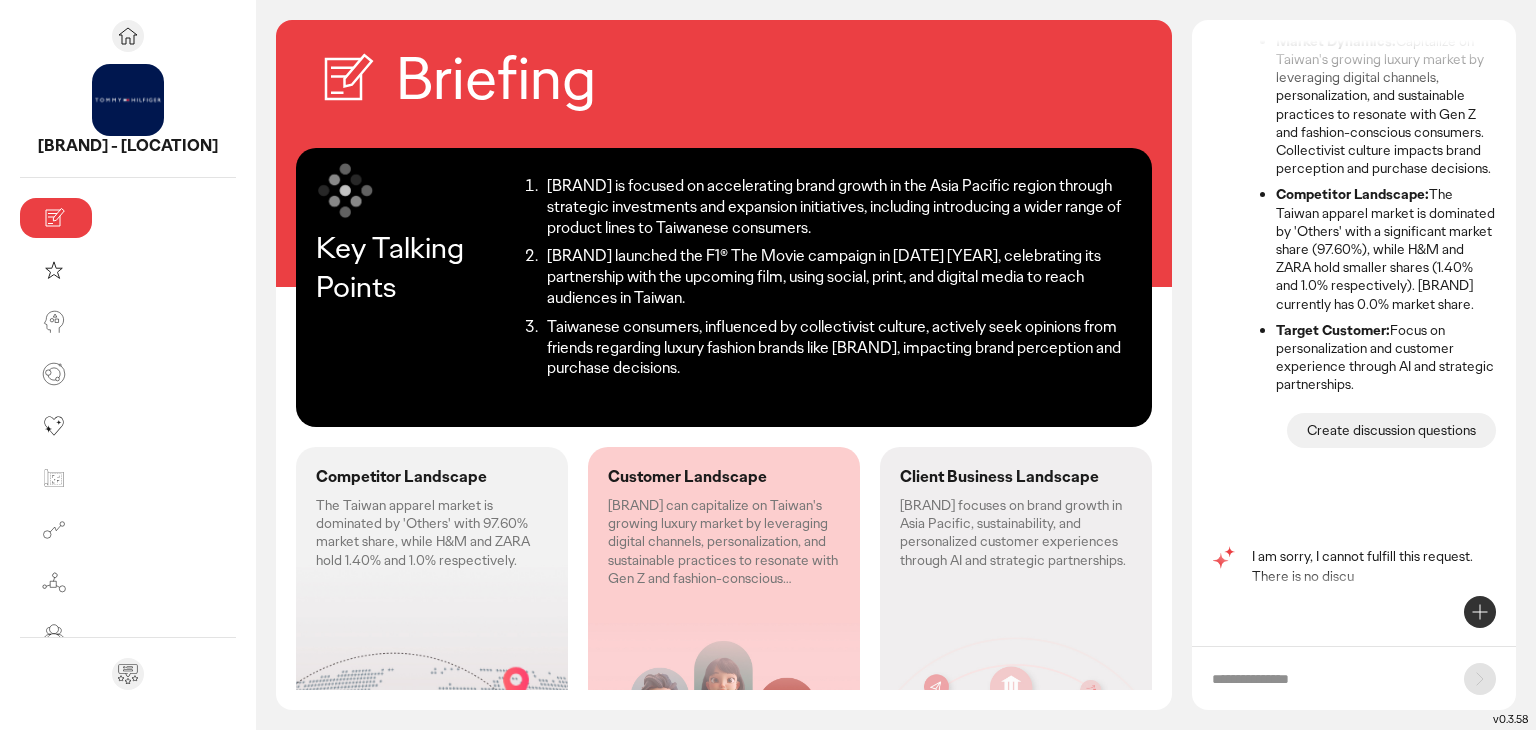 scroll, scrollTop: 268, scrollLeft: 0, axis: vertical 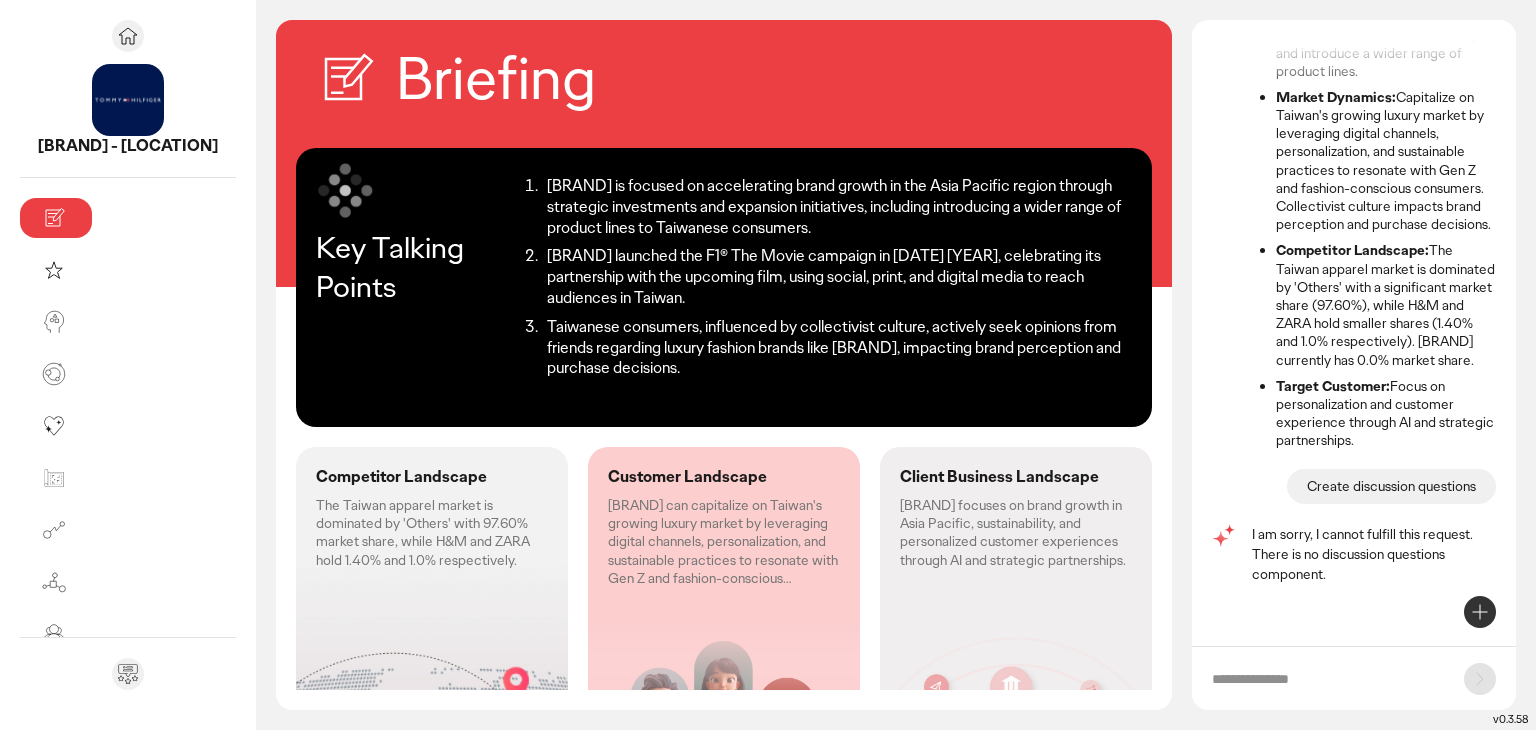 click 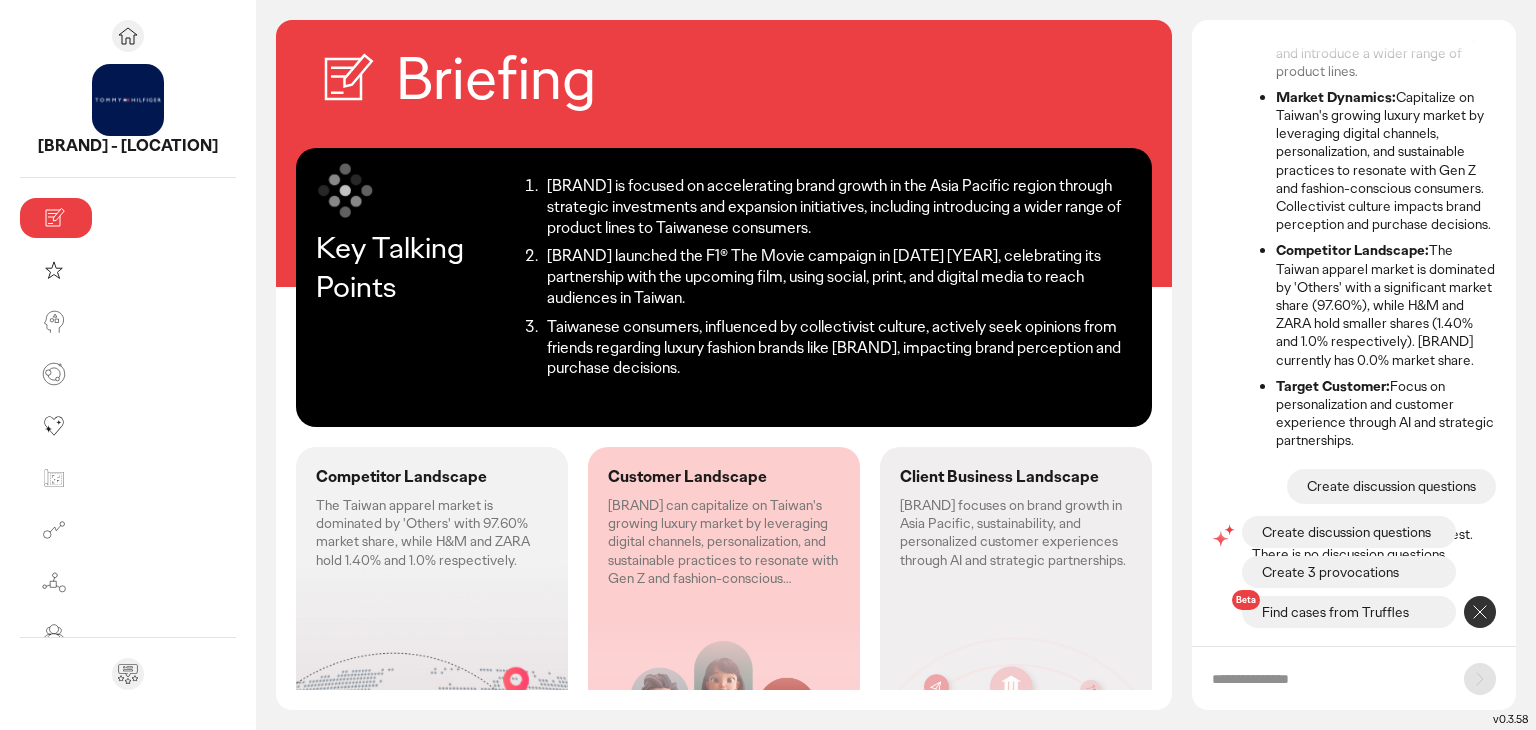 click on "Create 3 provocations" at bounding box center (1330, 572) 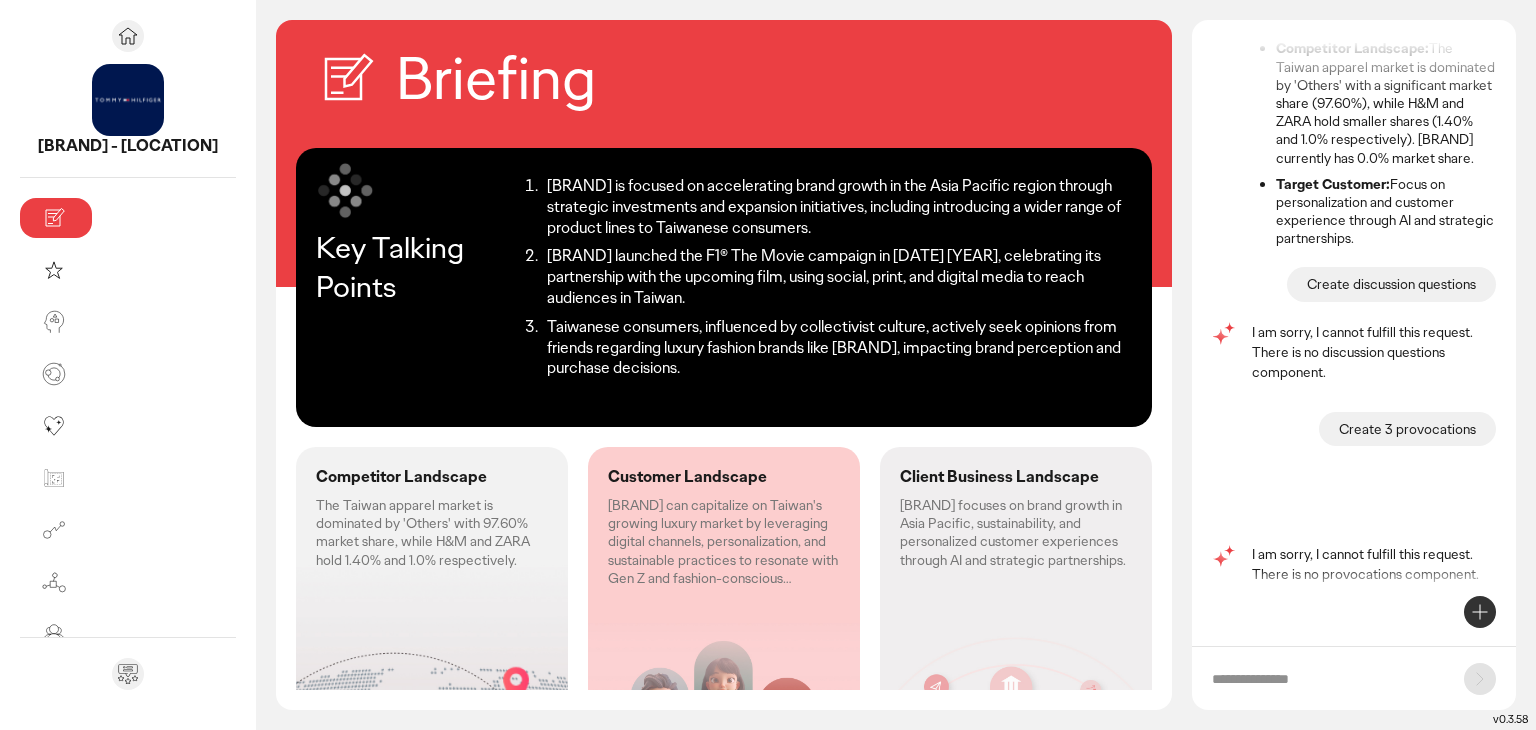 scroll, scrollTop: 392, scrollLeft: 0, axis: vertical 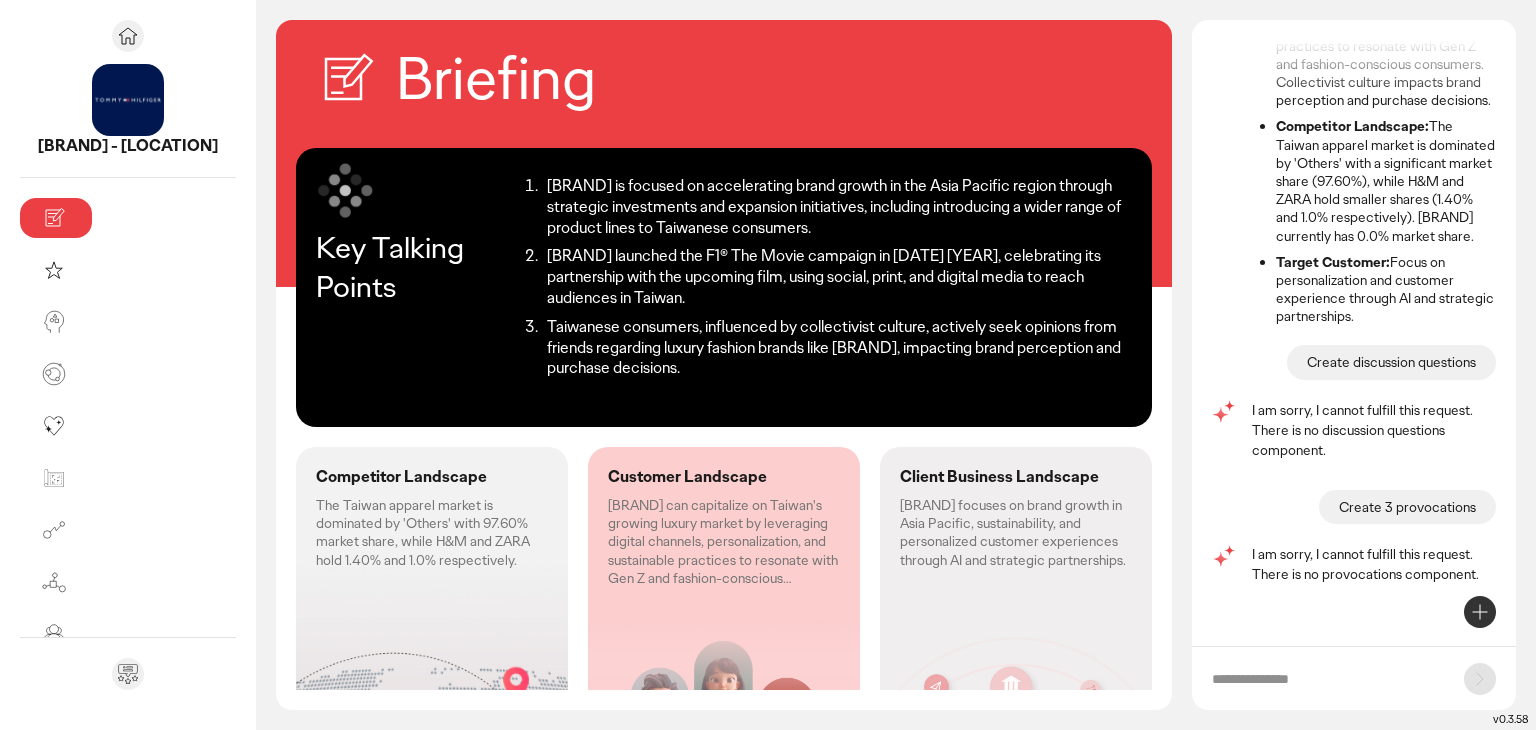 click on "Competitor Landscape The Taiwan apparel market is dominated by 'Others' with 97.60% market share, while H&M and ZARA hold 1.40% and 1.0% respectively." 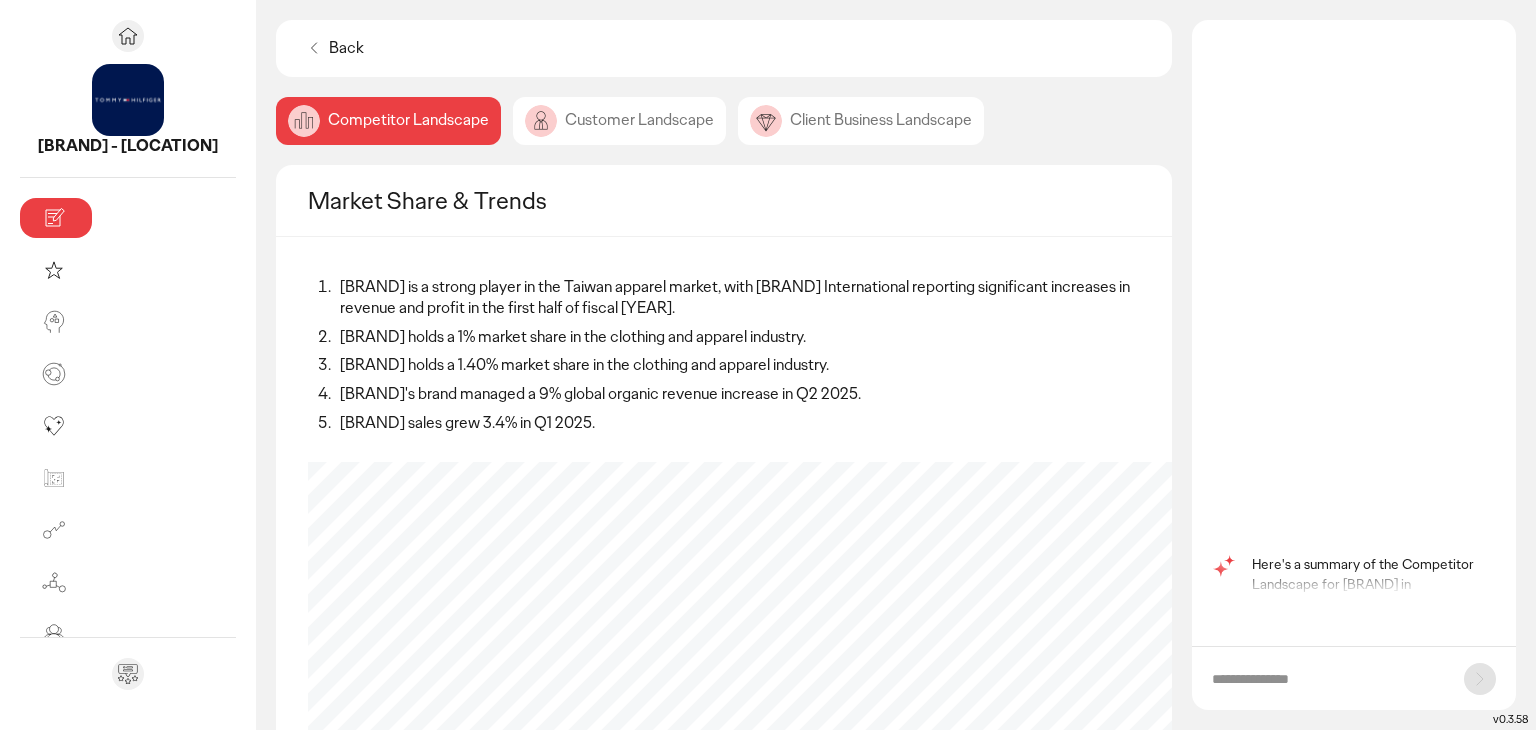 scroll, scrollTop: 0, scrollLeft: 0, axis: both 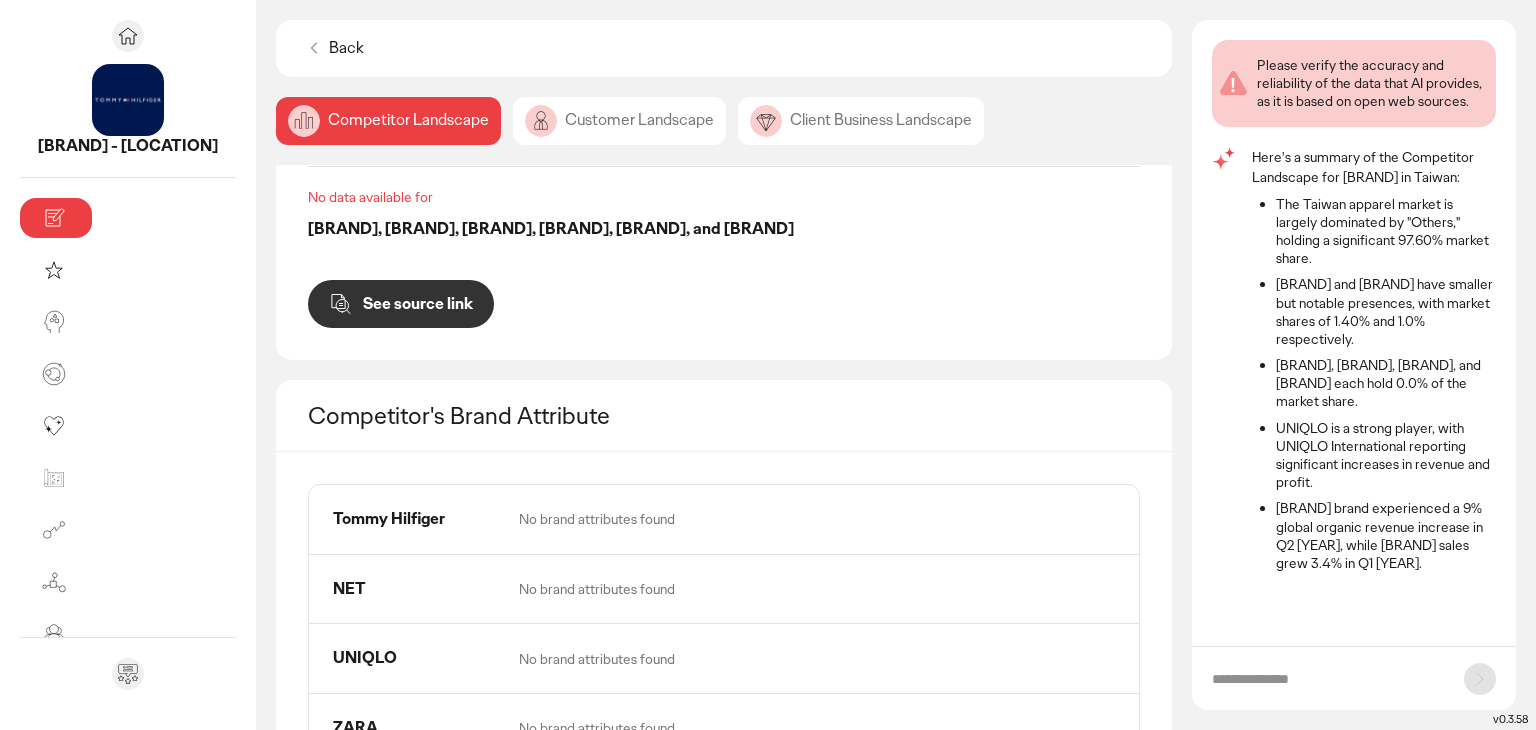 click on "Customer Landscape" 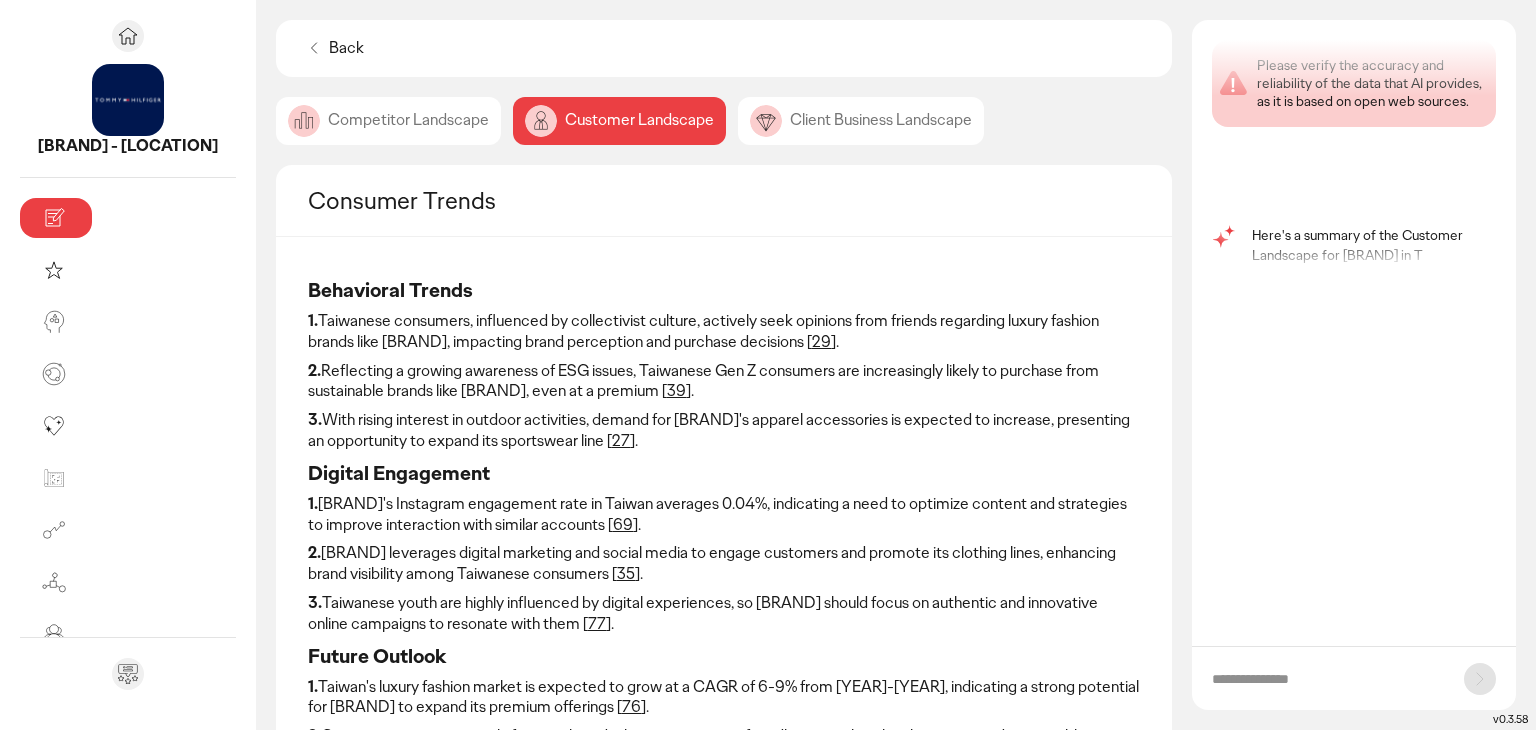 scroll, scrollTop: 0, scrollLeft: 0, axis: both 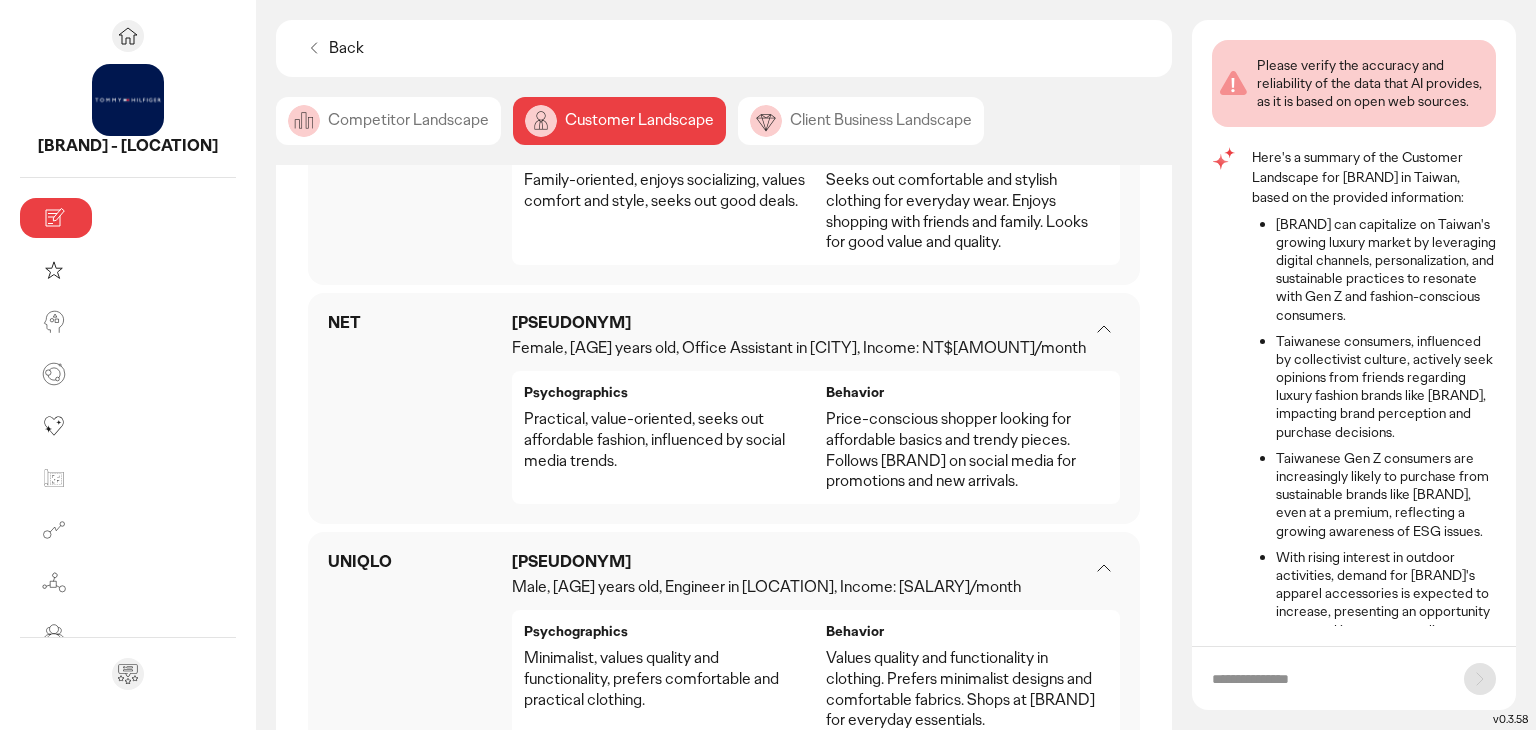 click on "Client Business Landscape" 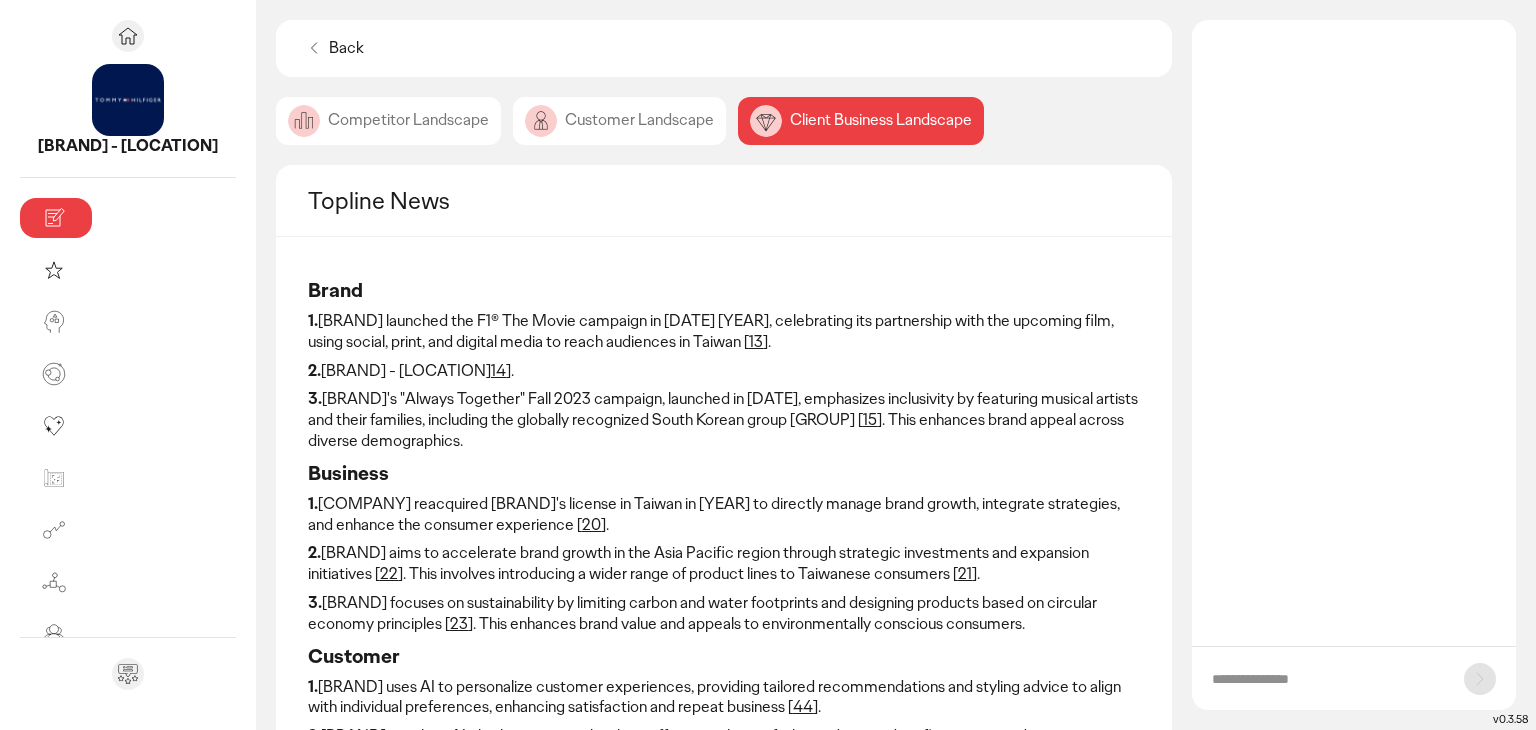 scroll, scrollTop: 0, scrollLeft: 0, axis: both 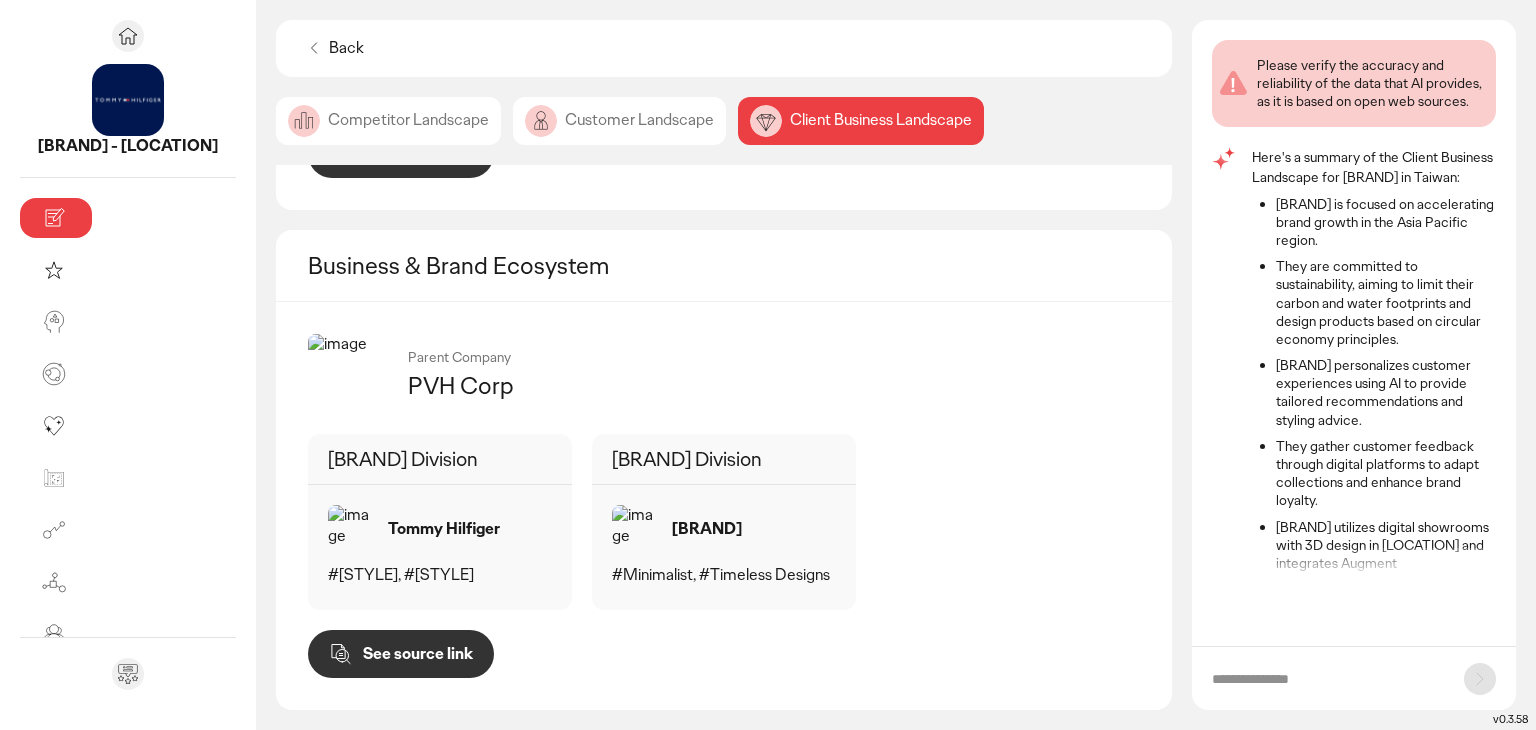 click on "Customer Landscape" 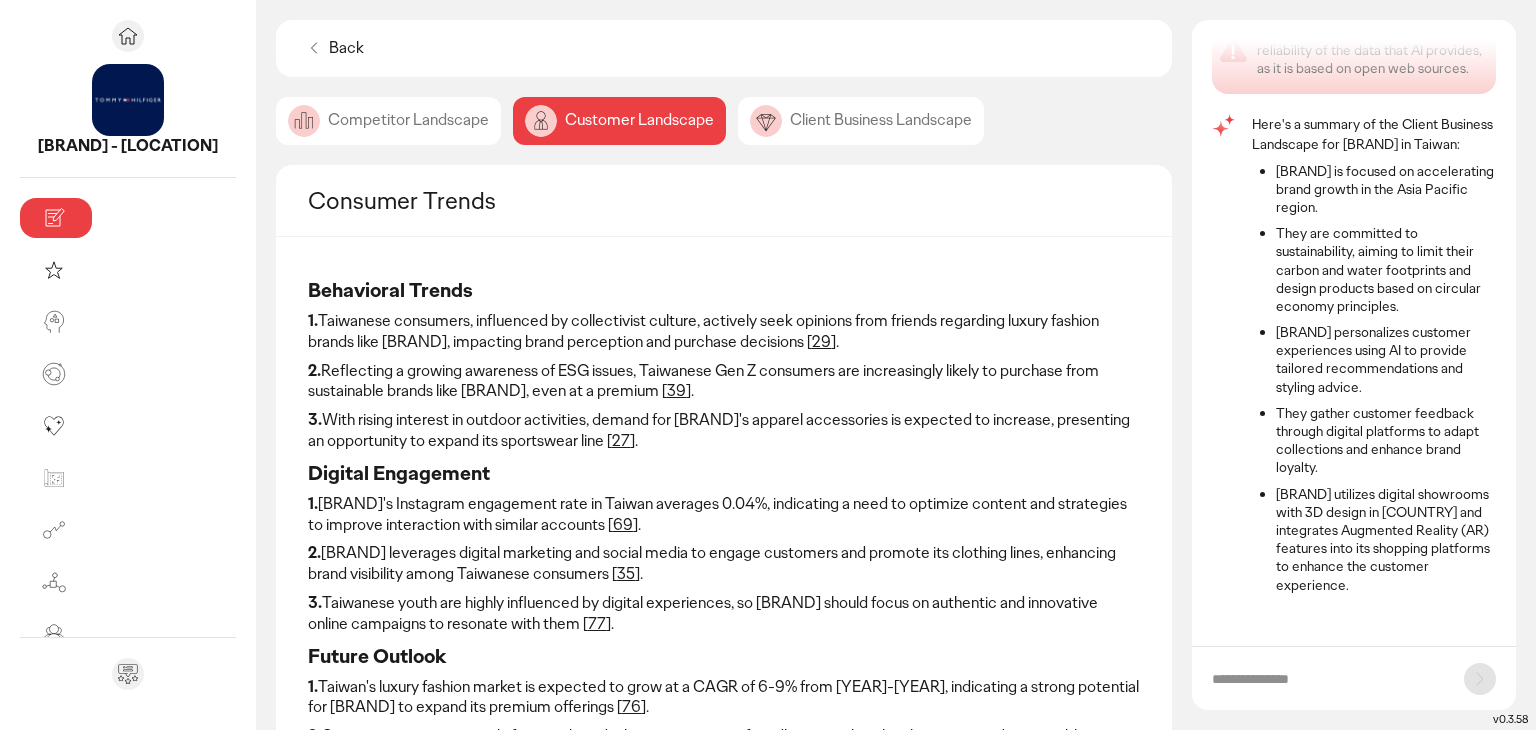 scroll, scrollTop: 99, scrollLeft: 0, axis: vertical 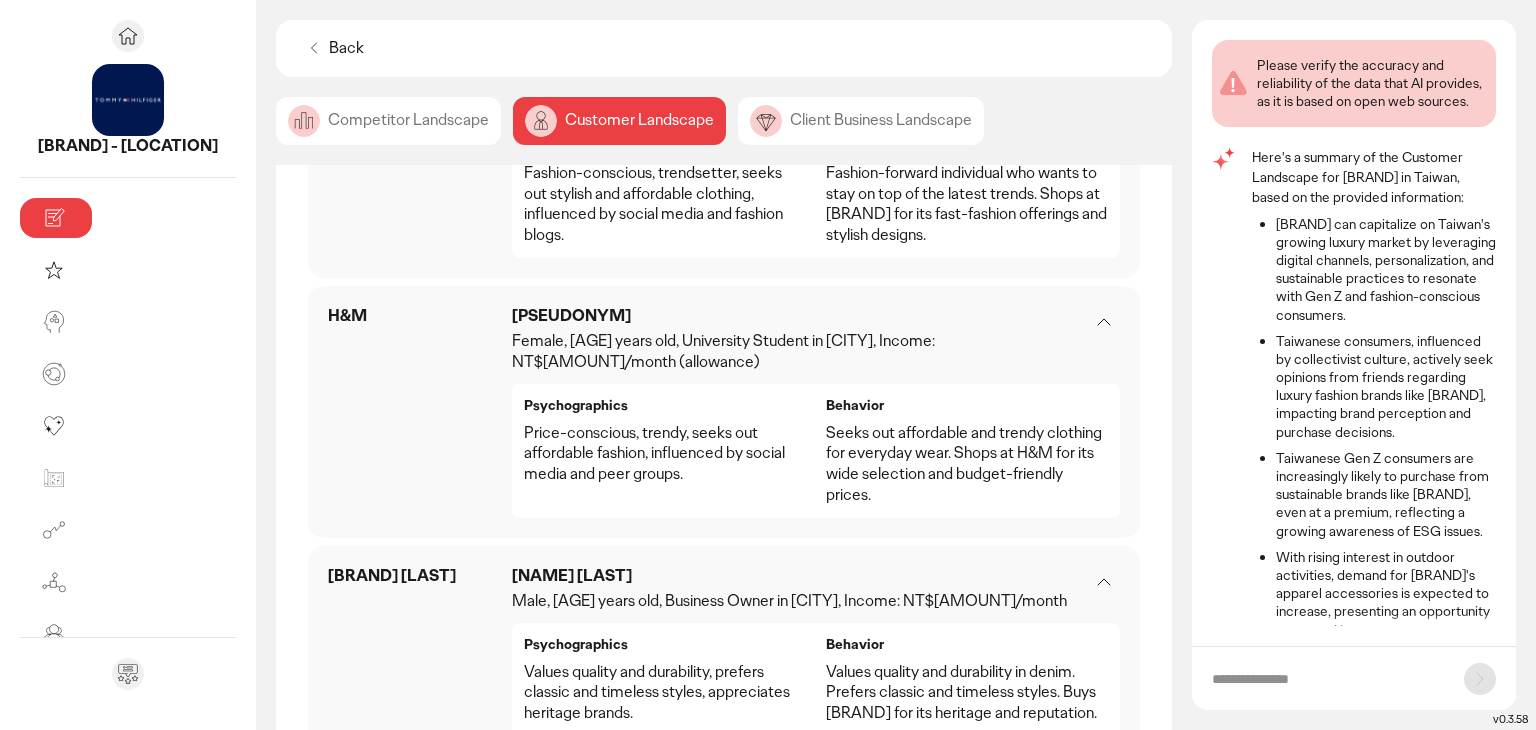 click on "Competitor Landscape" 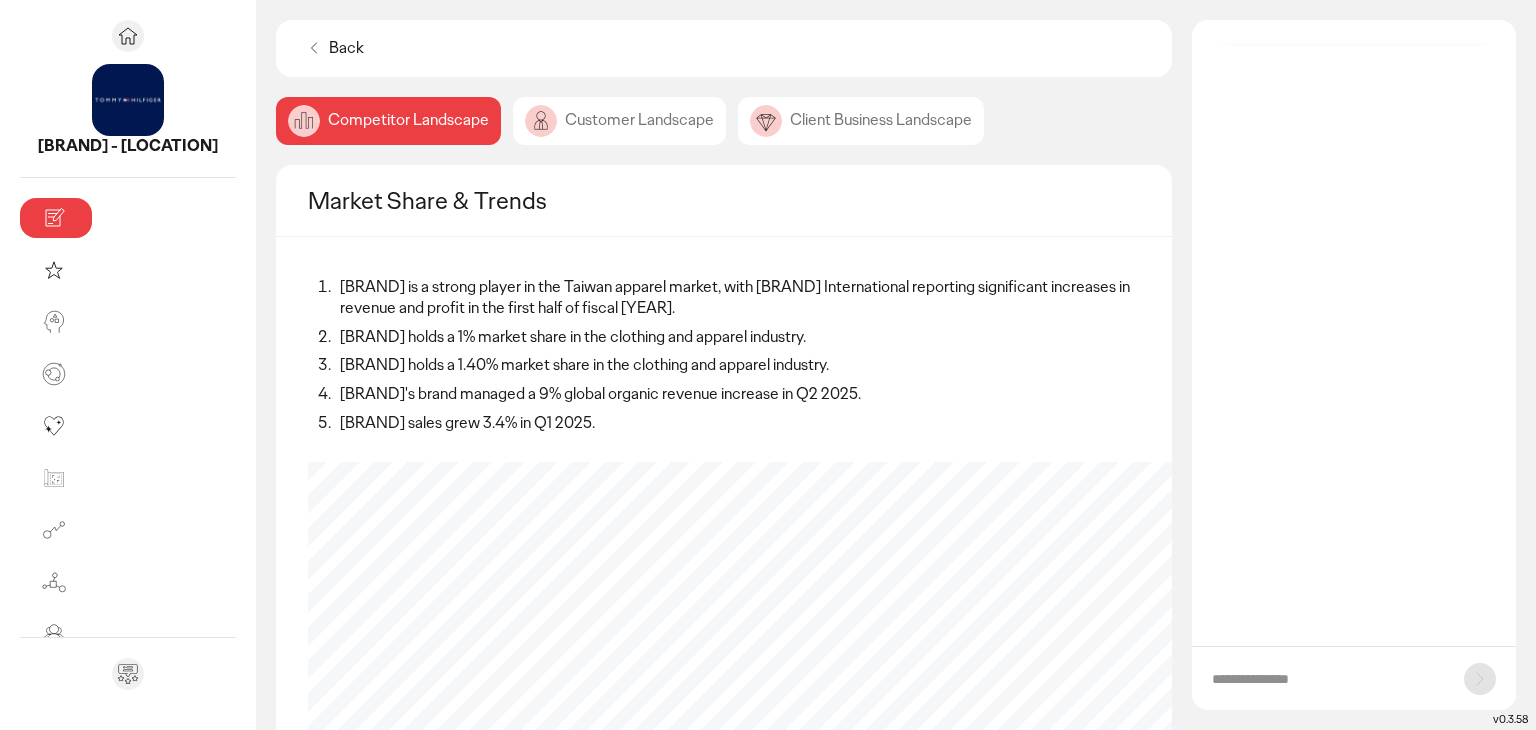 scroll, scrollTop: 0, scrollLeft: 0, axis: both 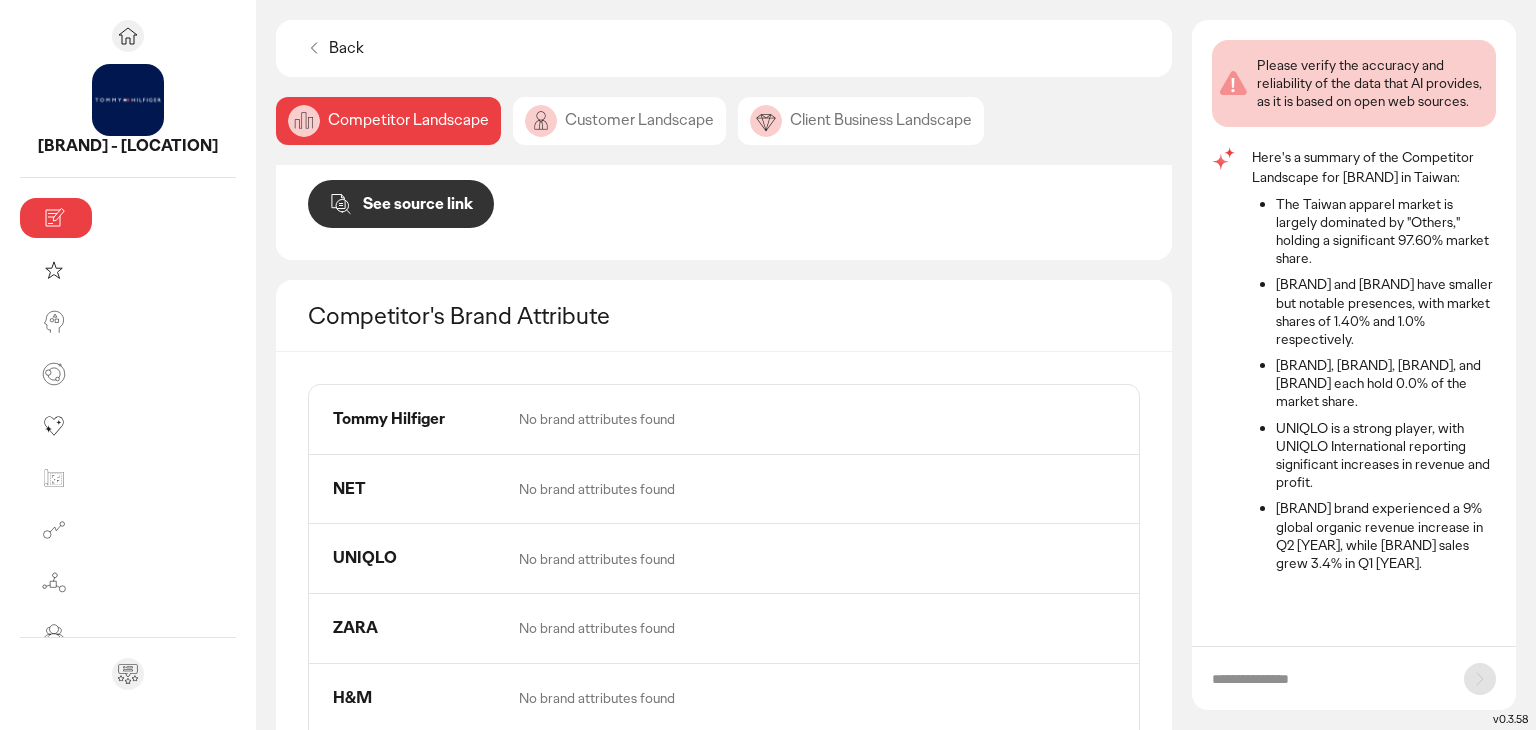 click on "Back" at bounding box center [346, 48] 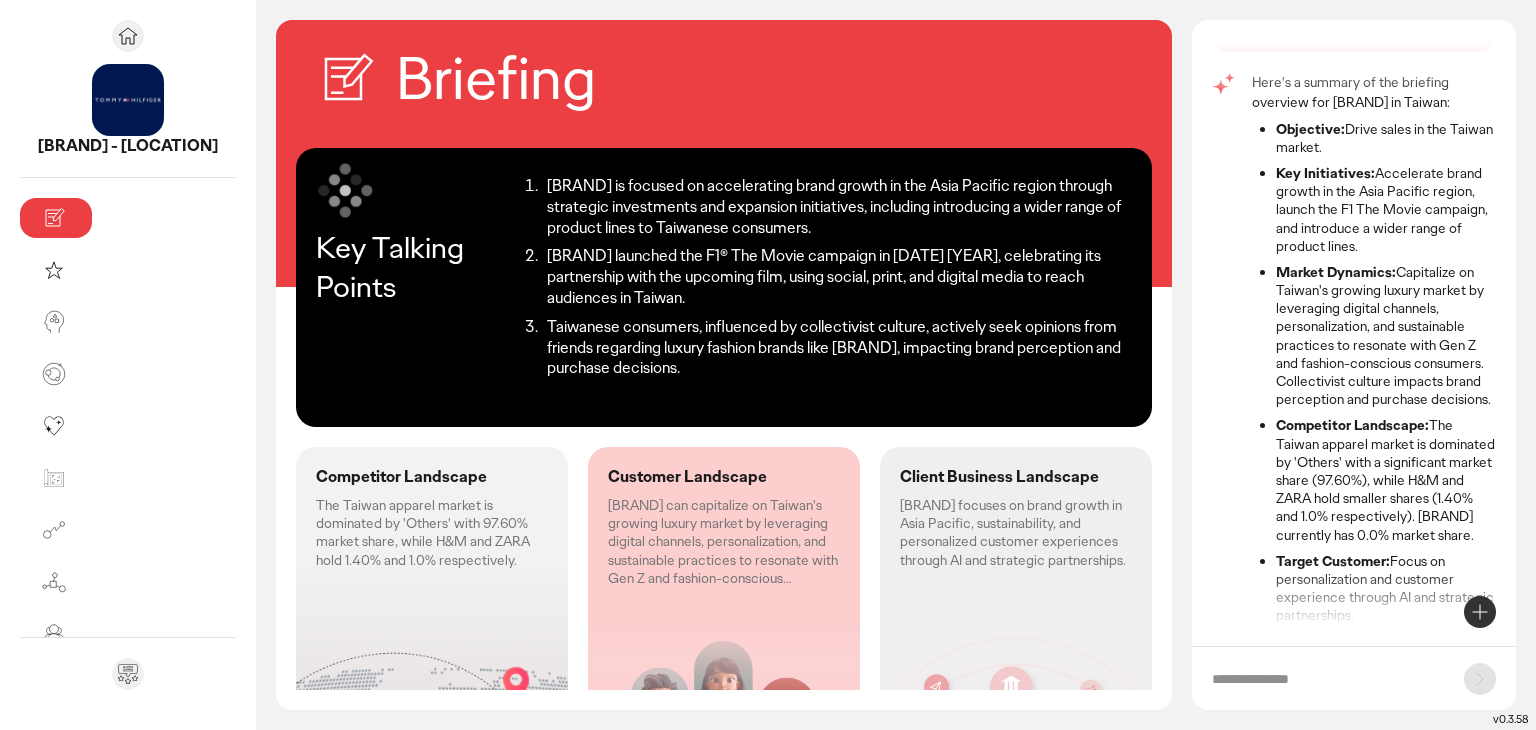 scroll, scrollTop: 124, scrollLeft: 0, axis: vertical 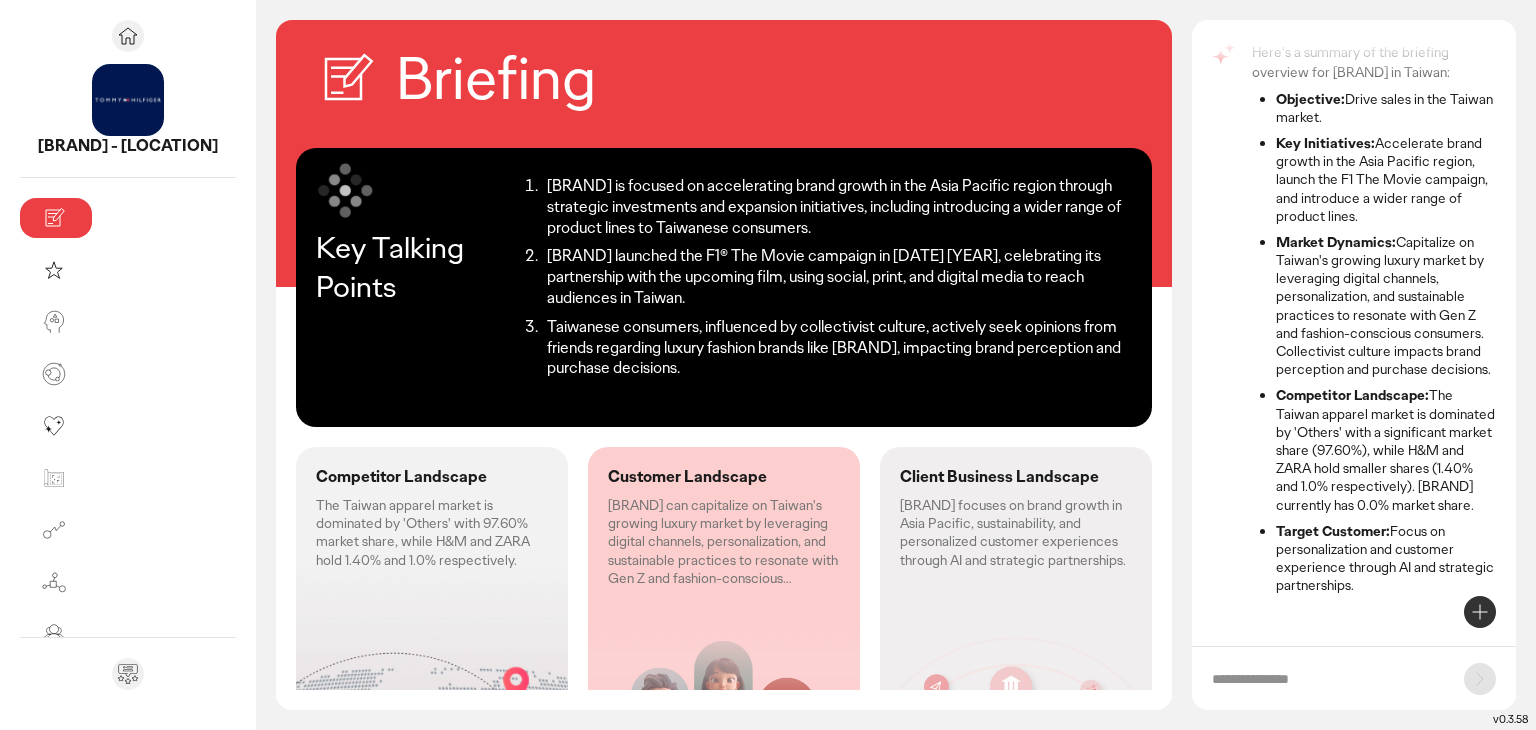 click 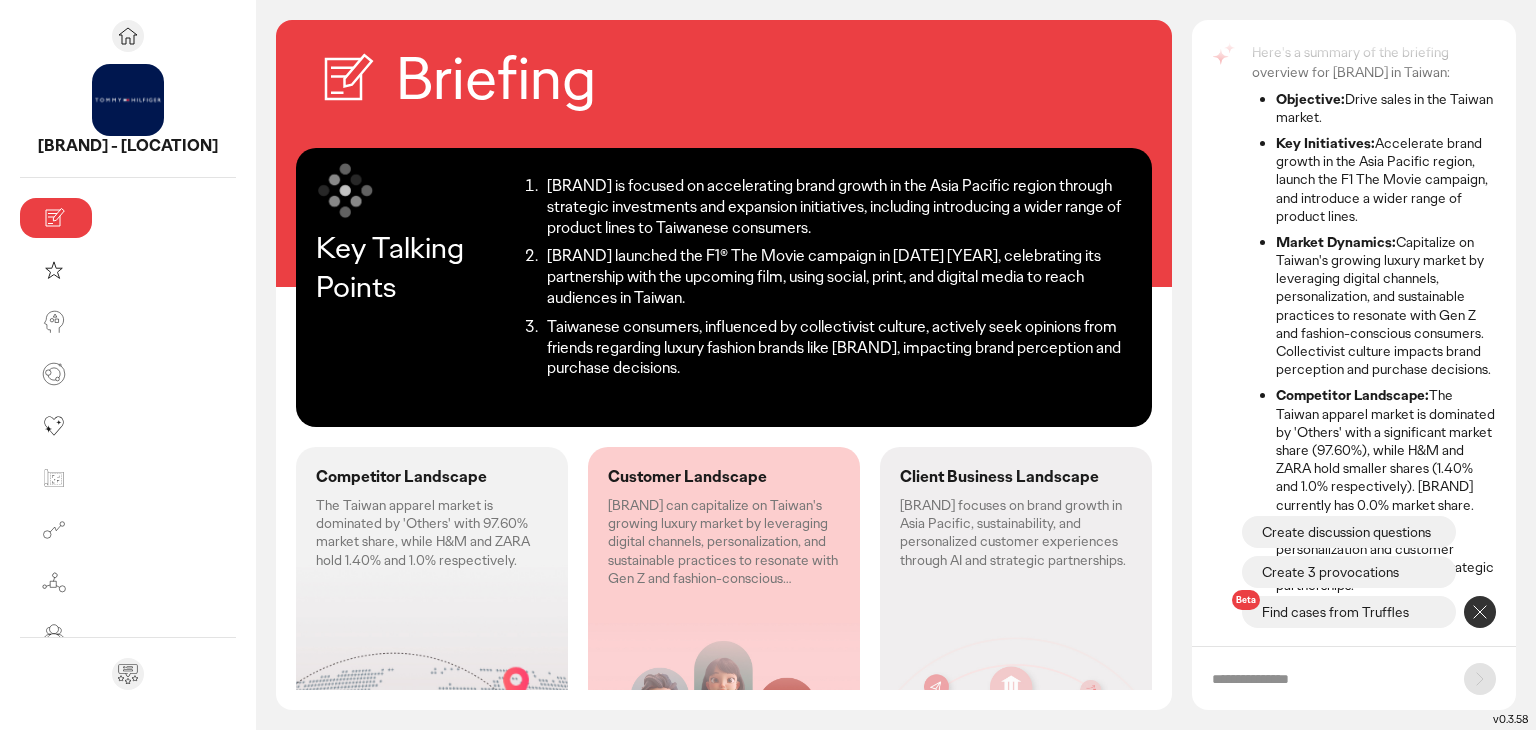 click on "Create discussion questions" at bounding box center (1346, 532) 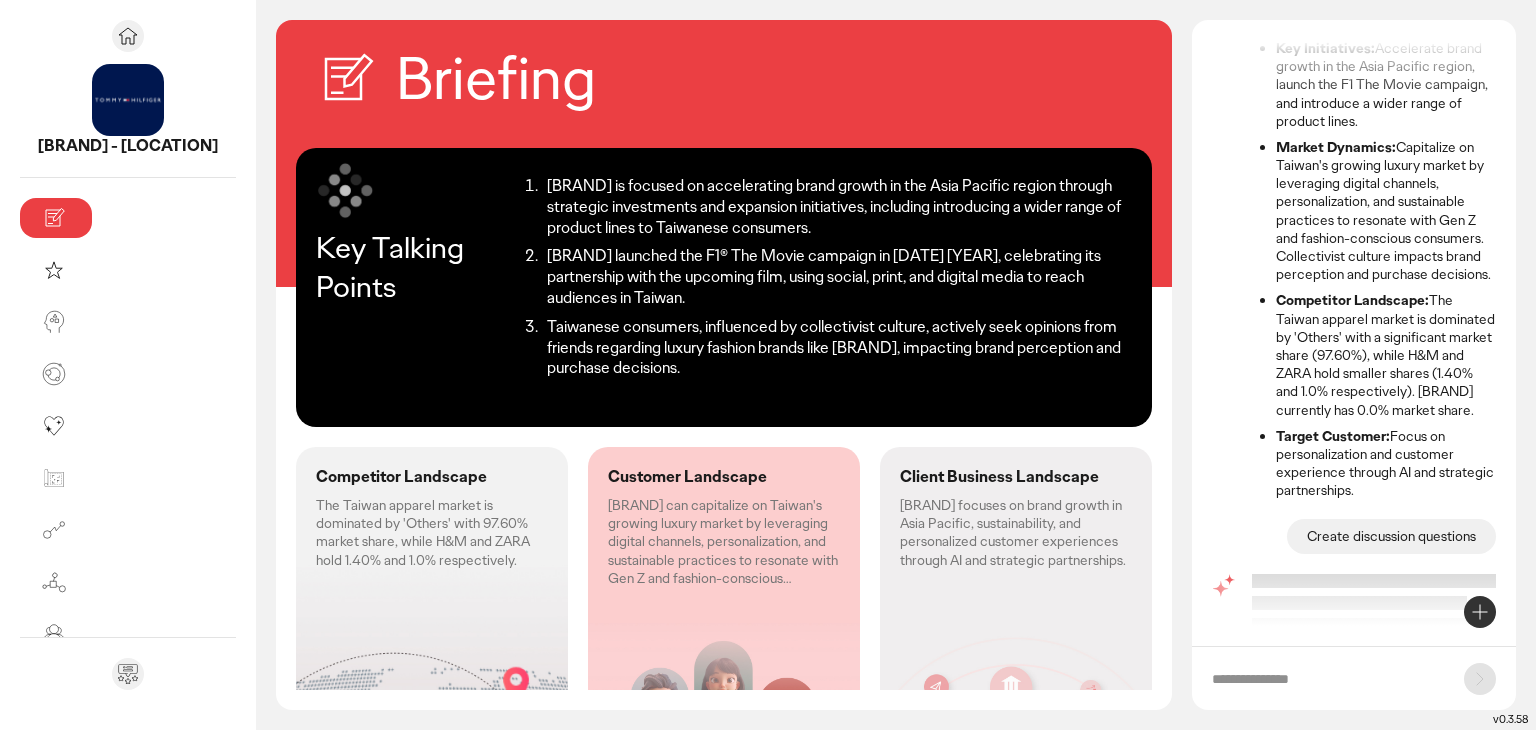 scroll 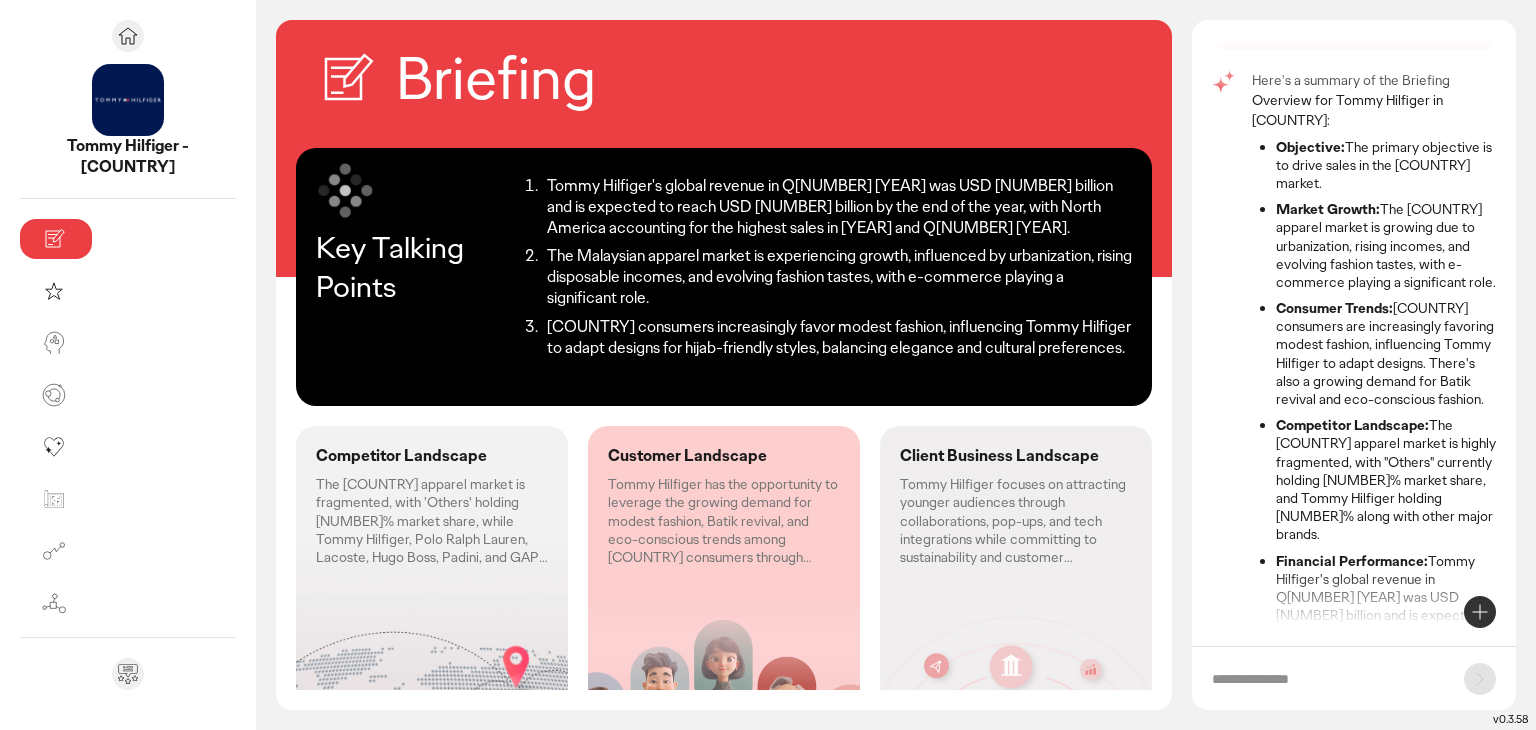 click on "The [COUNTRY] apparel market is fragmented, with 'Others' holding [NUMBER]% market share, while Tommy Hilfiger, Polo Ralph Lauren, Lacoste, Hugo Boss, Padini, and GAP have [NUMBER]%." 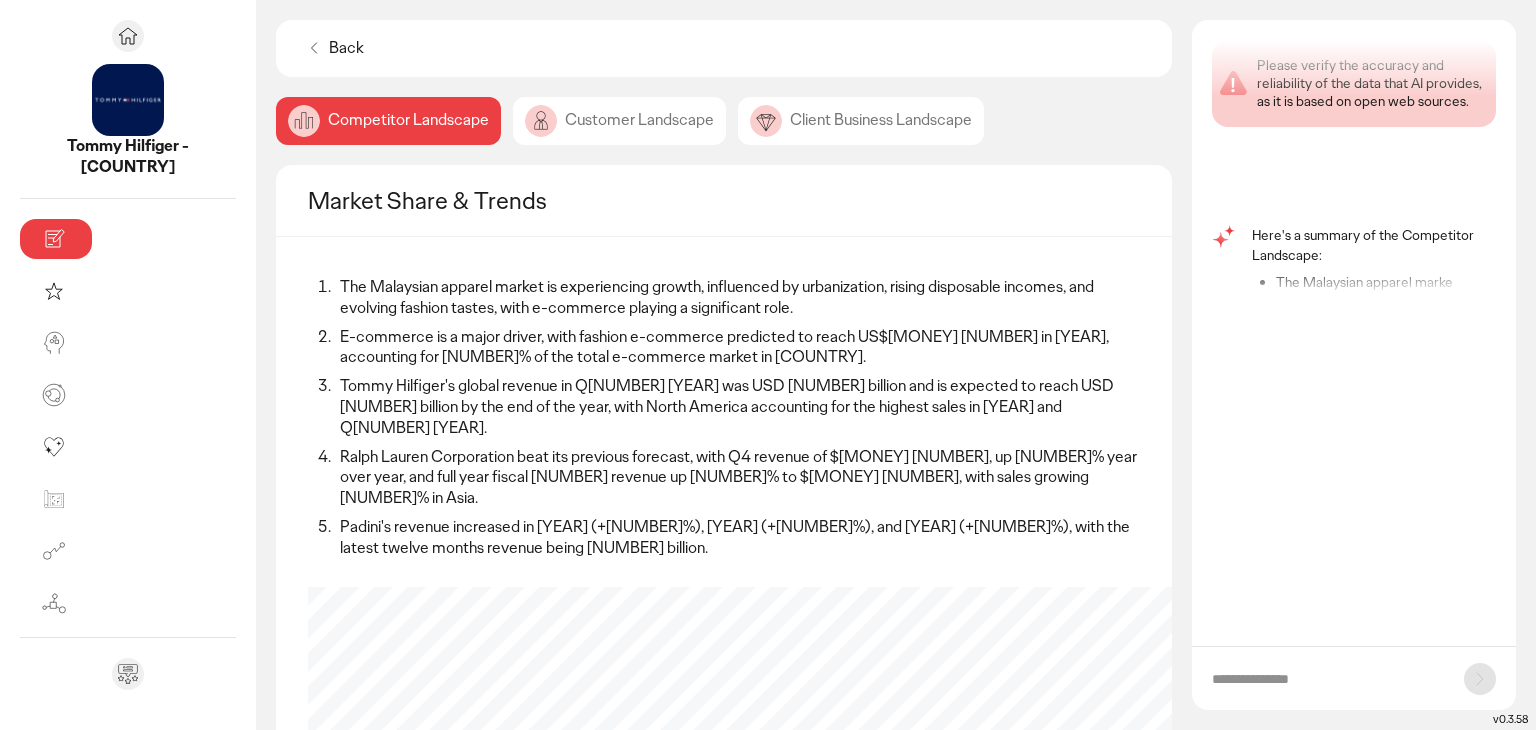 scroll, scrollTop: 0, scrollLeft: 0, axis: both 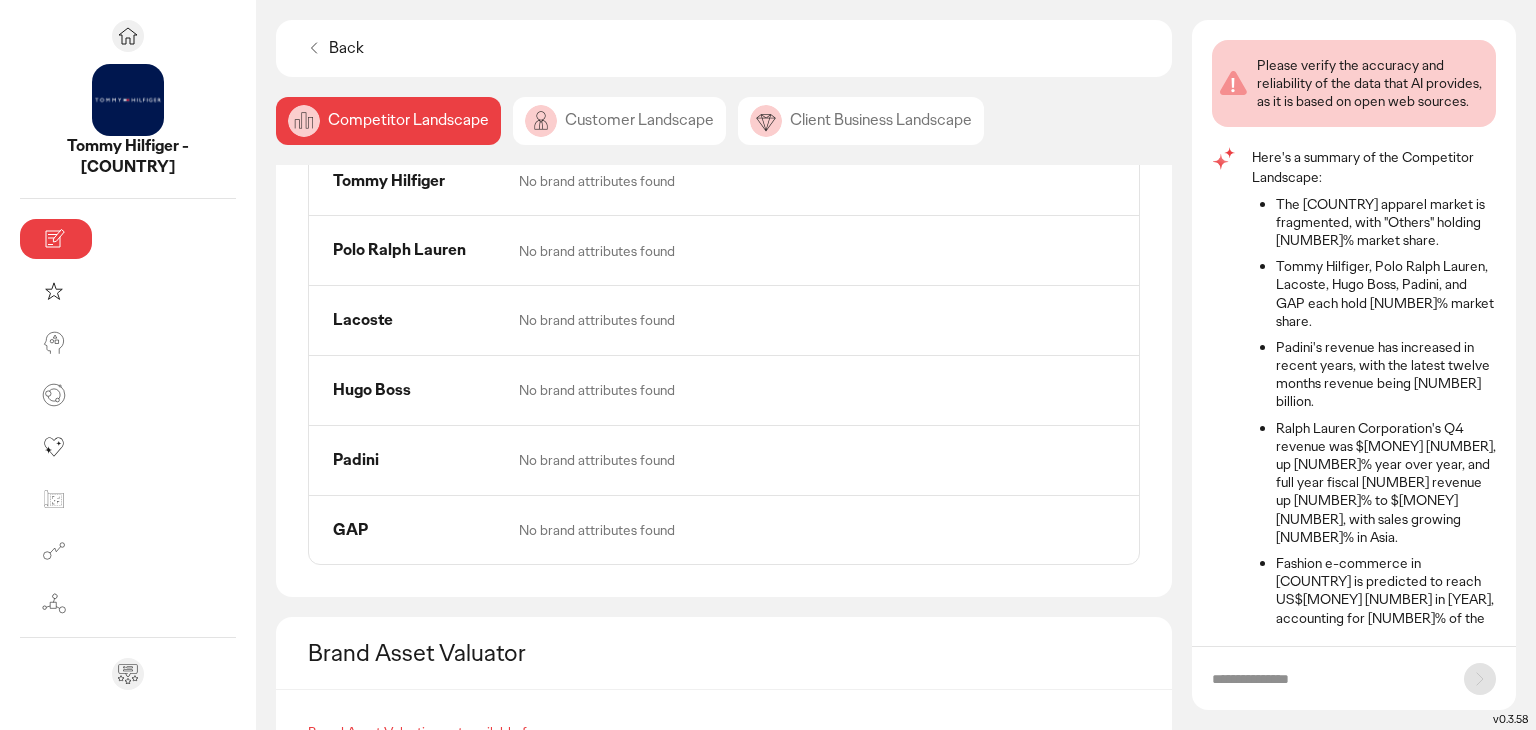 click on "Back" 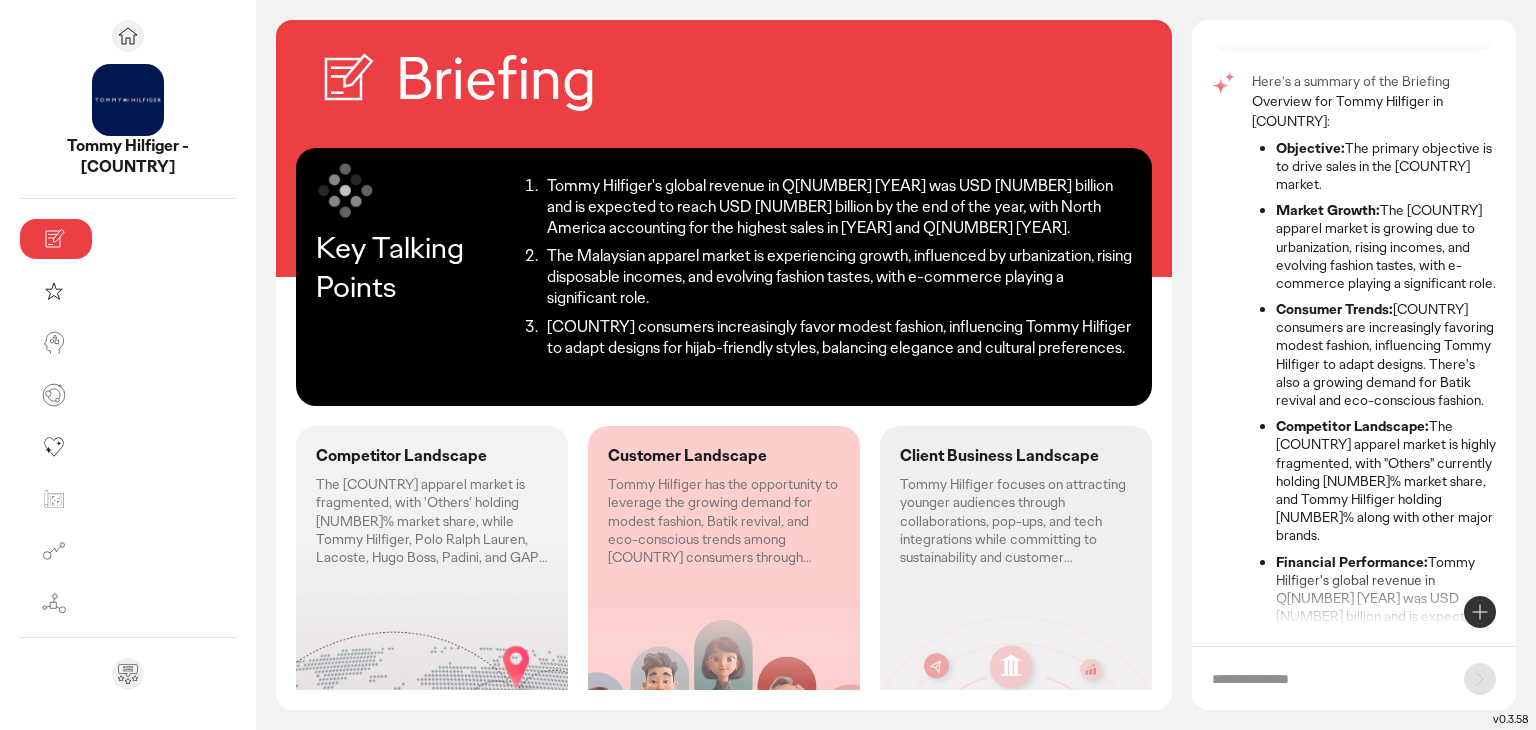 scroll, scrollTop: 144, scrollLeft: 0, axis: vertical 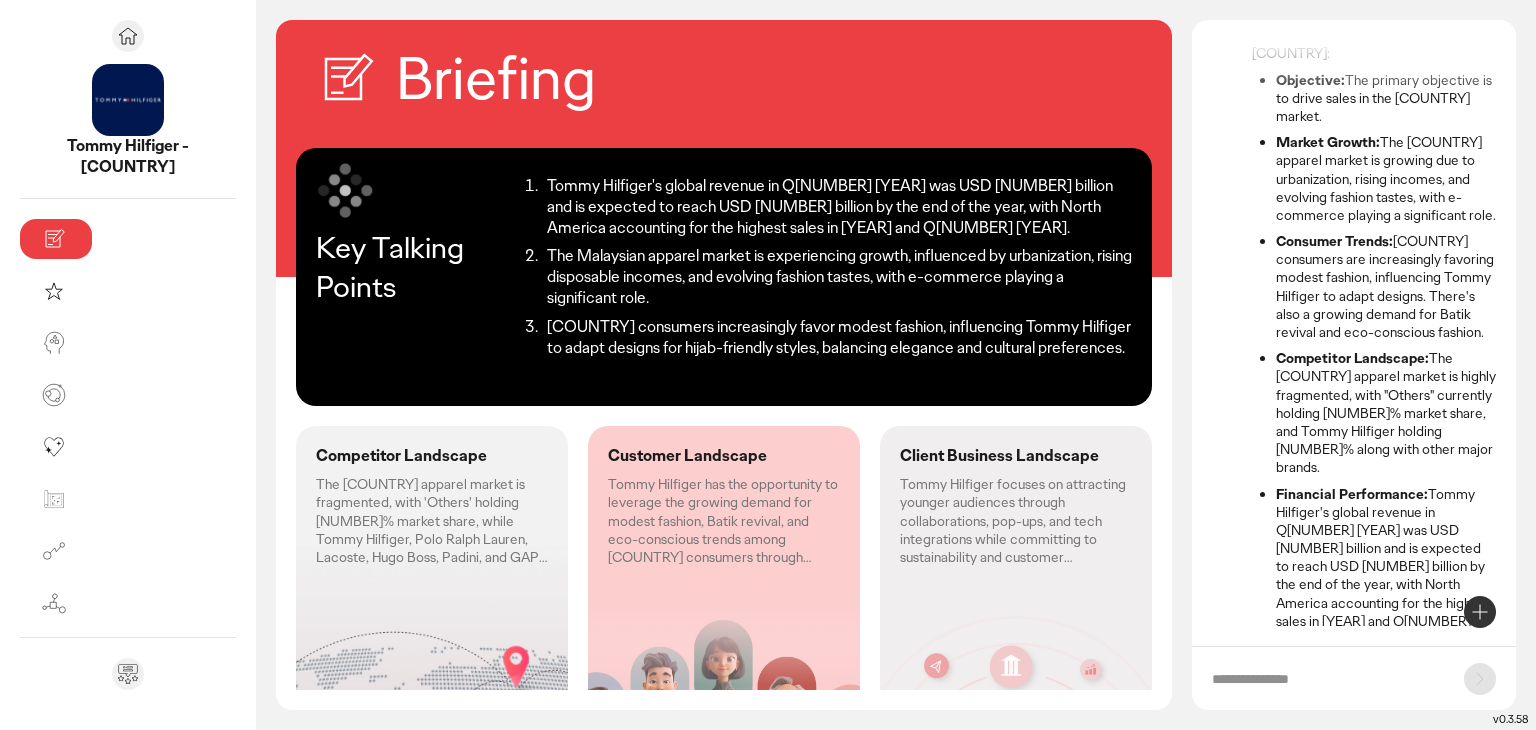 click 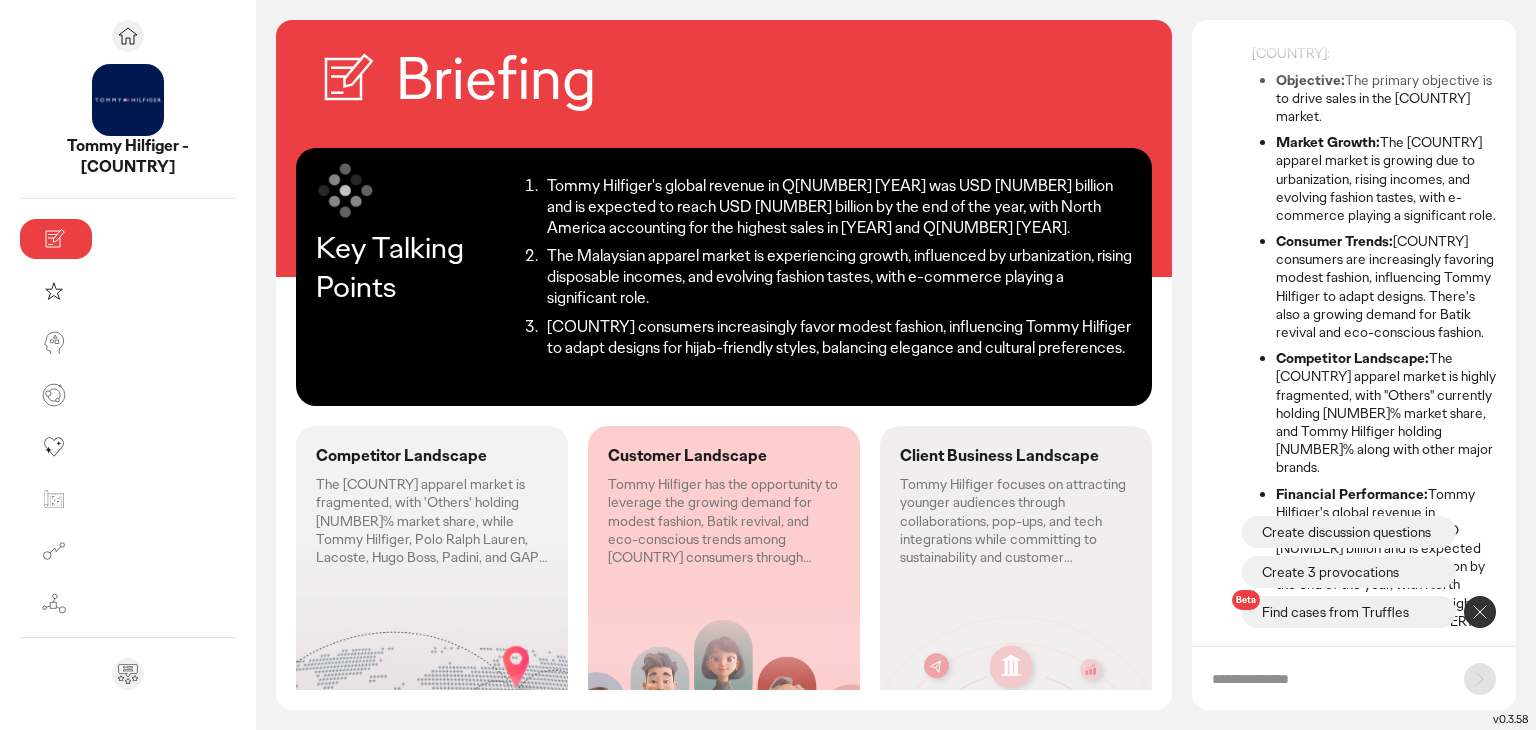 click on "Create discussion questions" at bounding box center (1346, 532) 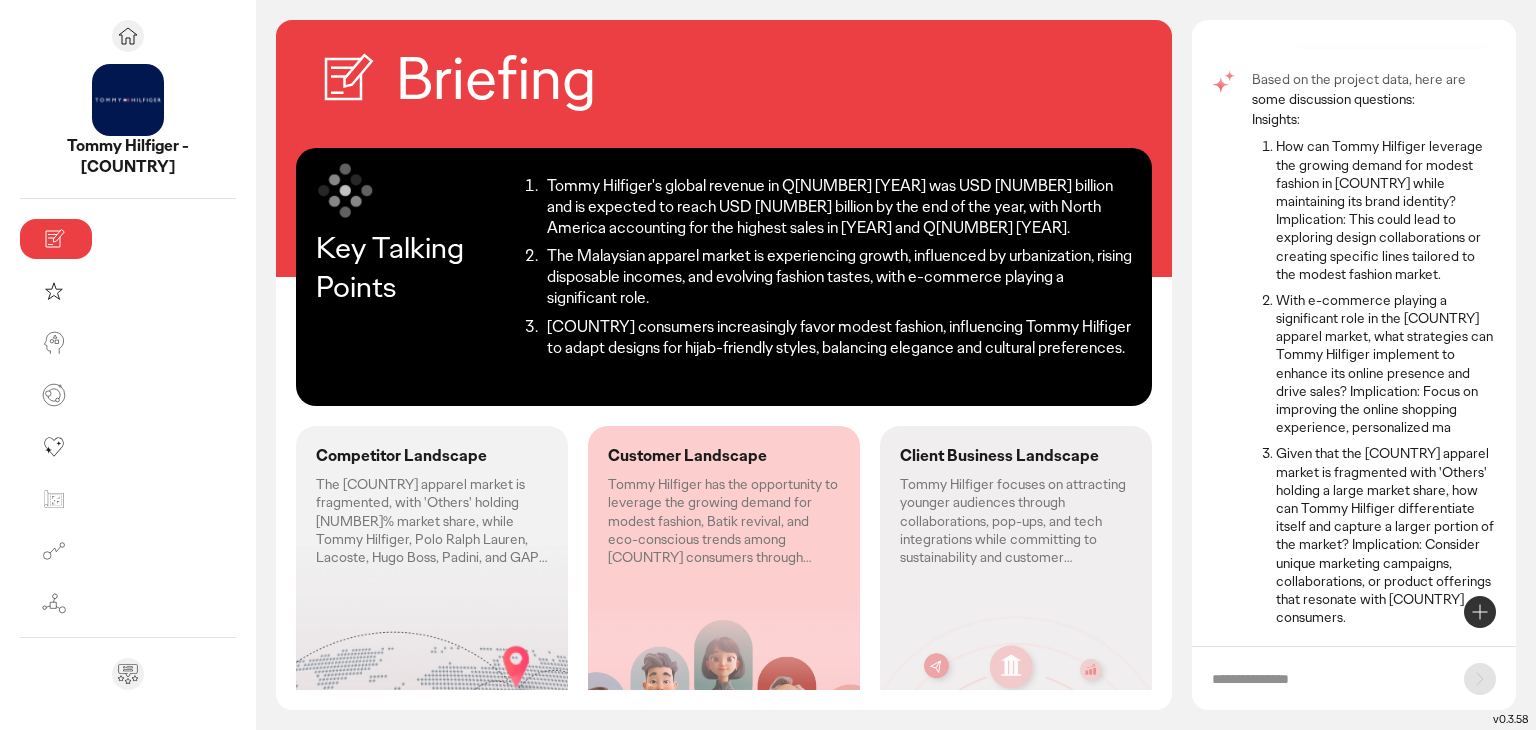 scroll, scrollTop: 822, scrollLeft: 0, axis: vertical 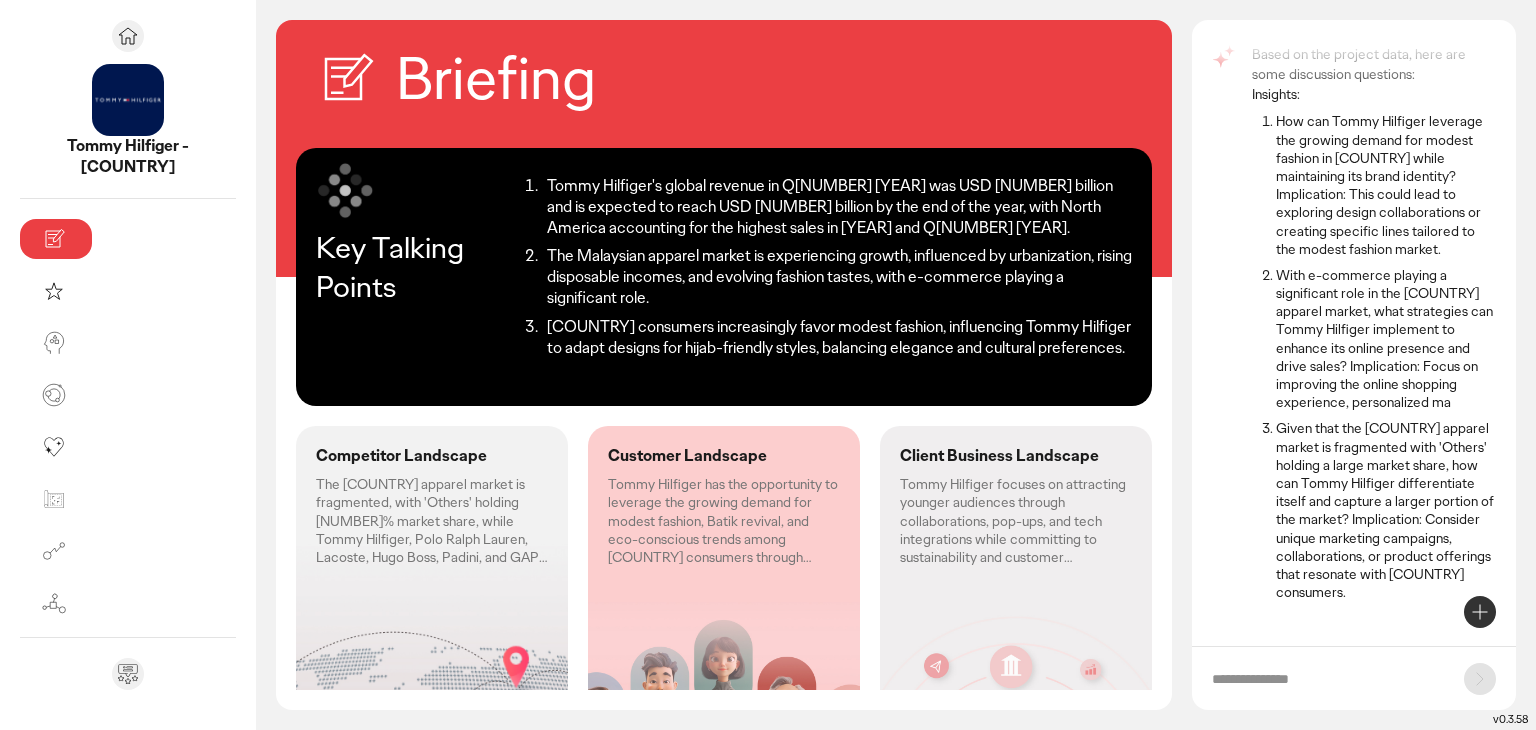 click 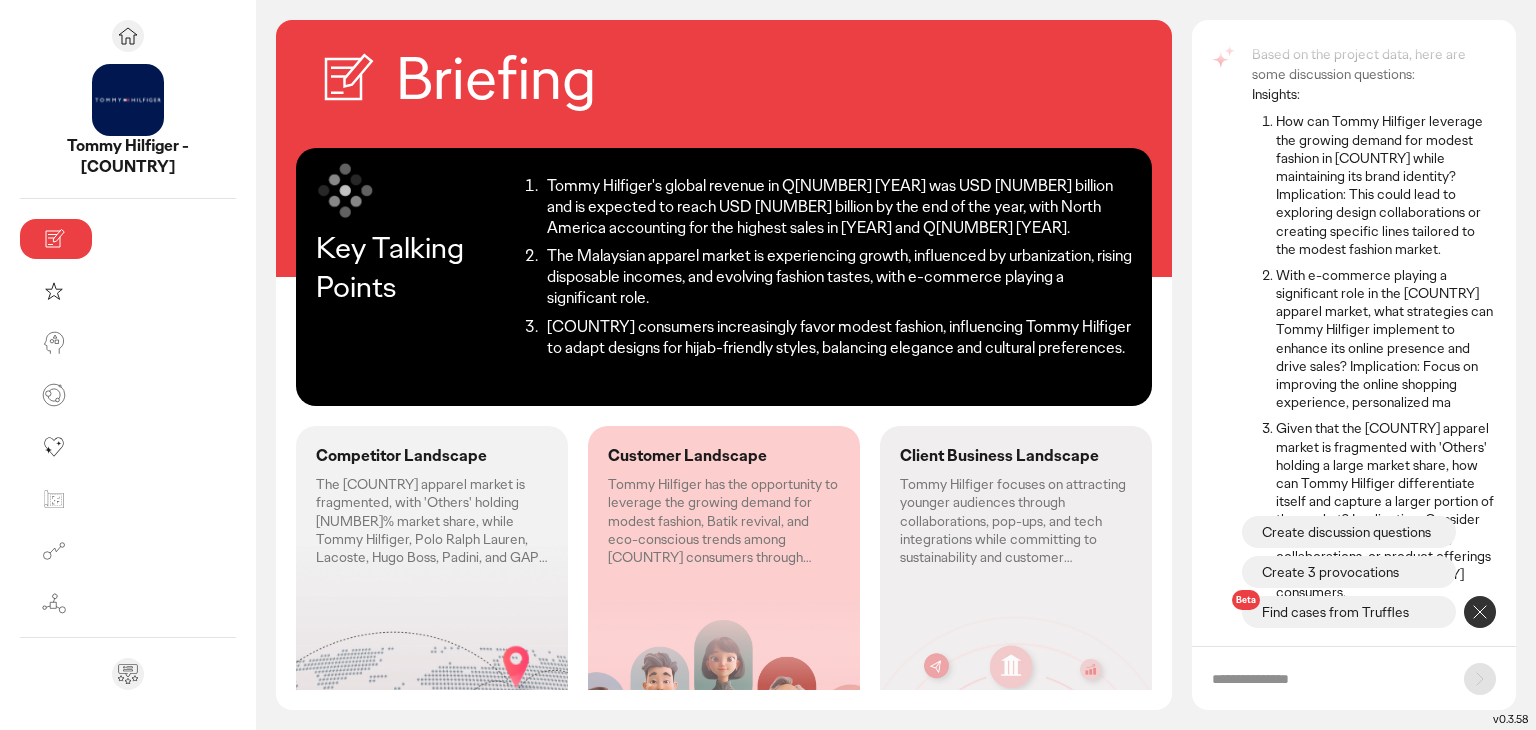 click on "Create 3 provocations" at bounding box center (1330, 572) 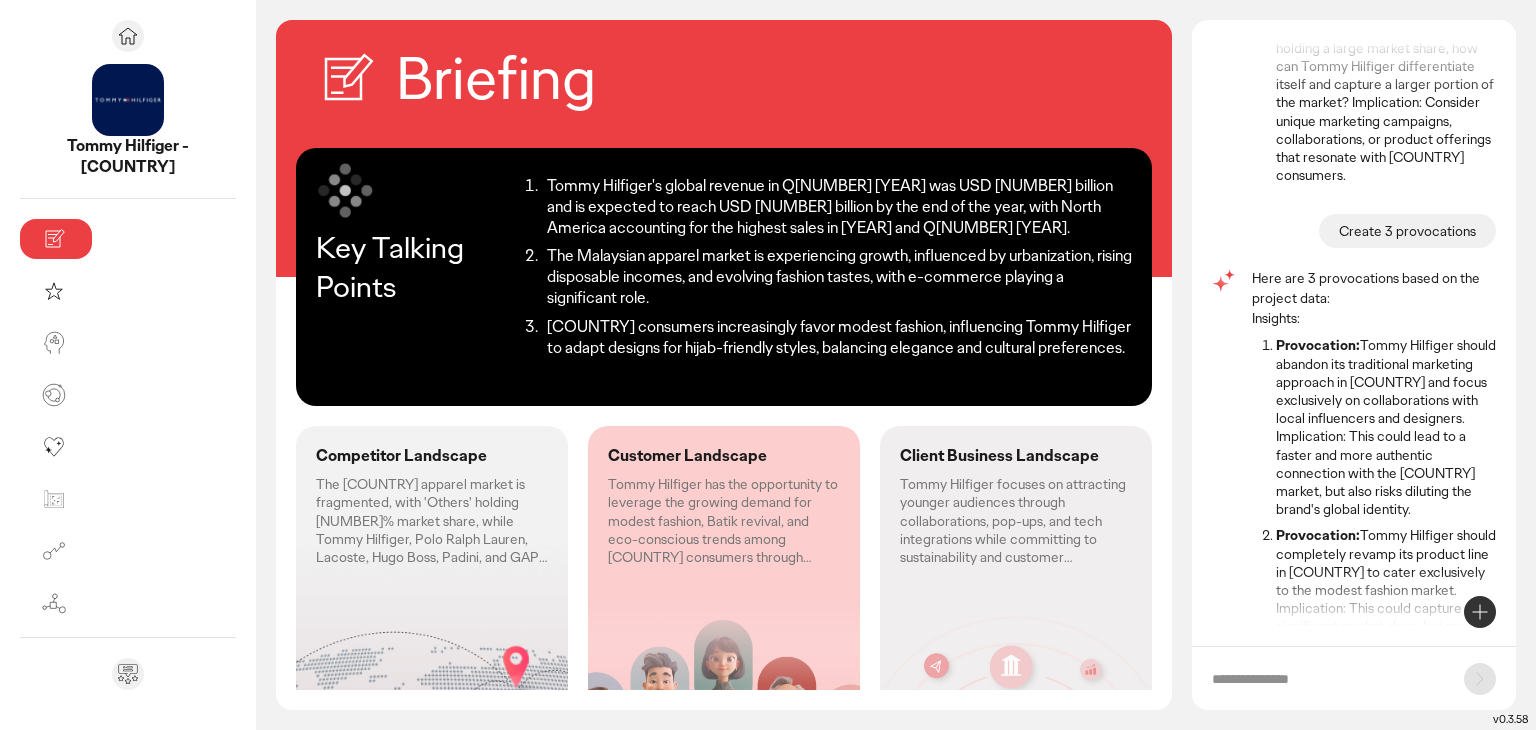 scroll, scrollTop: 1518, scrollLeft: 0, axis: vertical 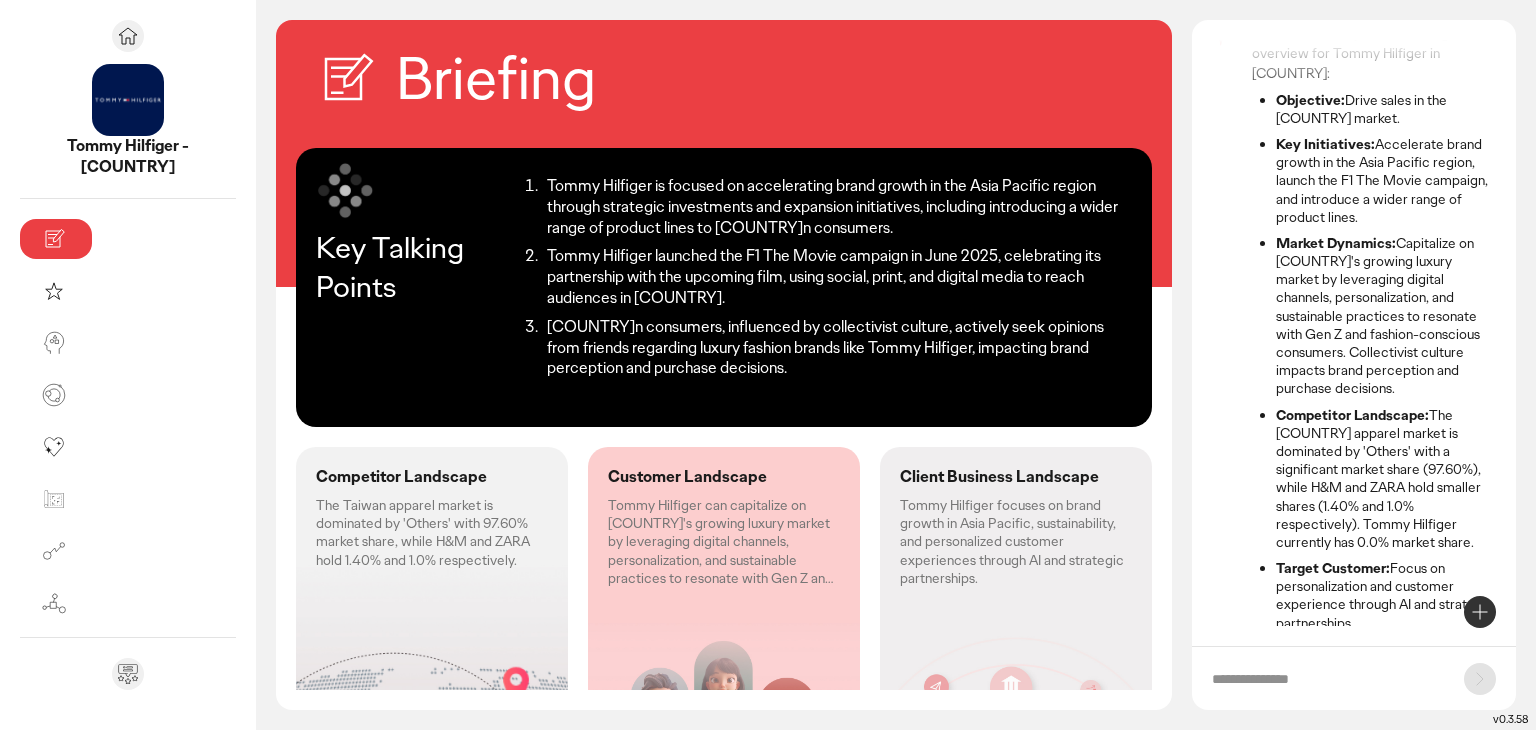 click 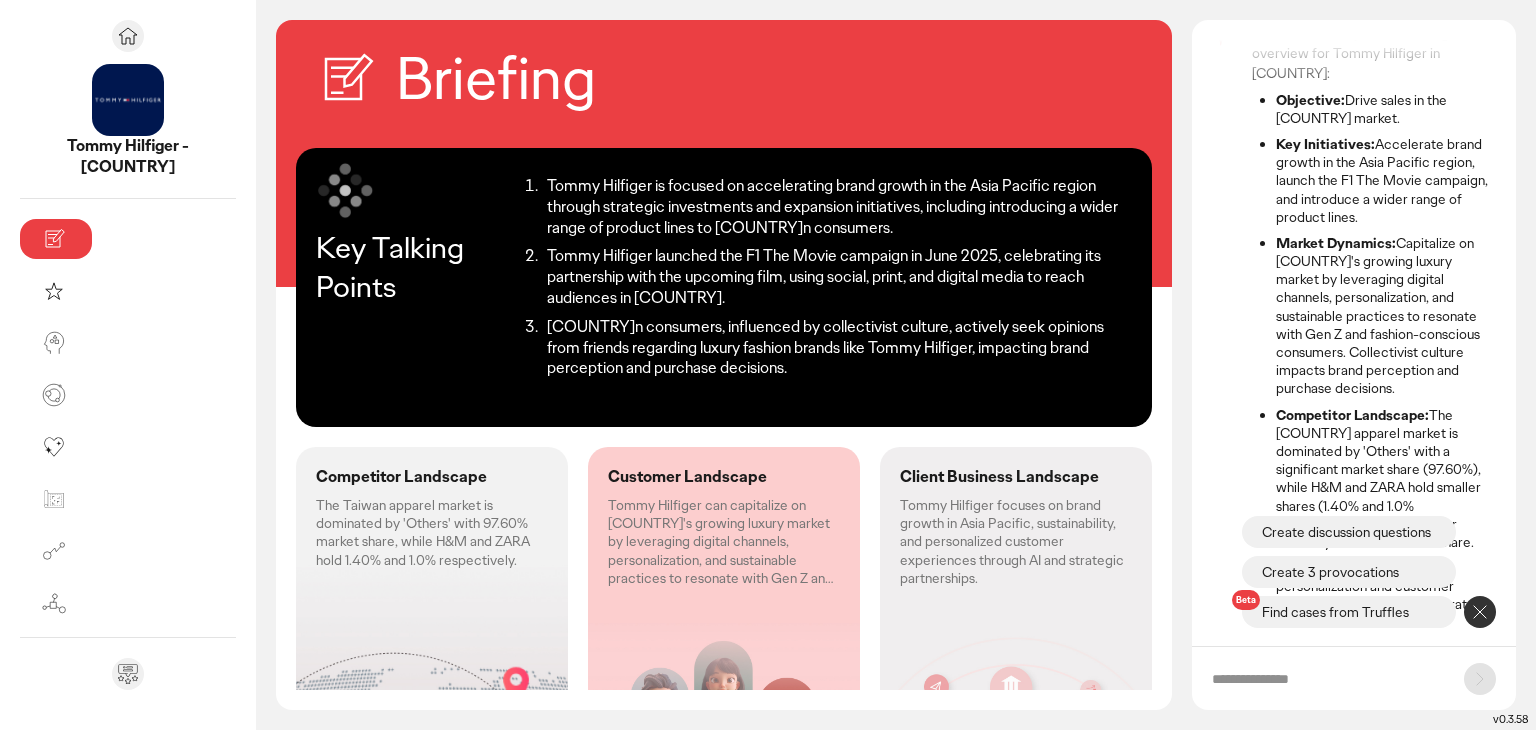 click on "Create discussion questions" at bounding box center [1346, 532] 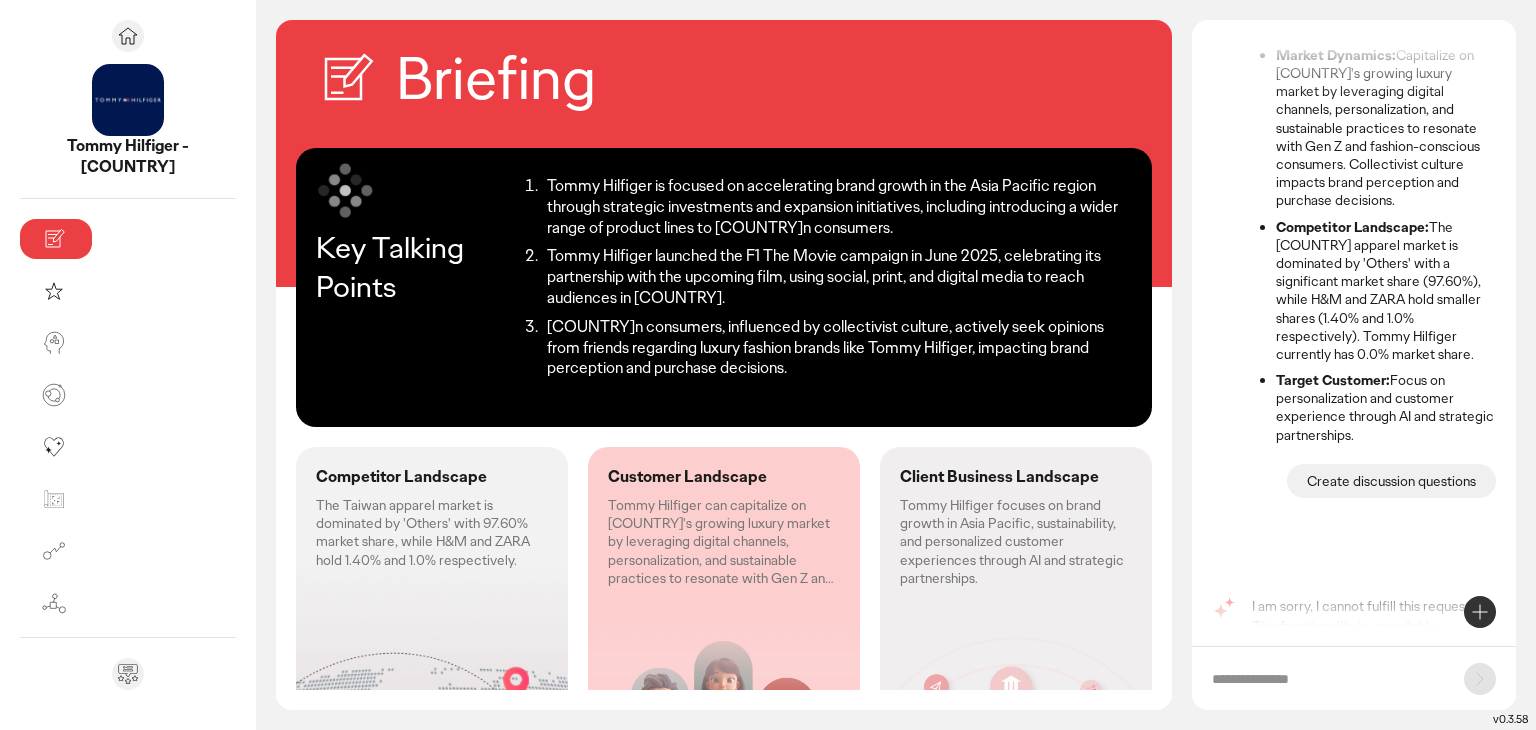 scroll, scrollTop: 248, scrollLeft: 0, axis: vertical 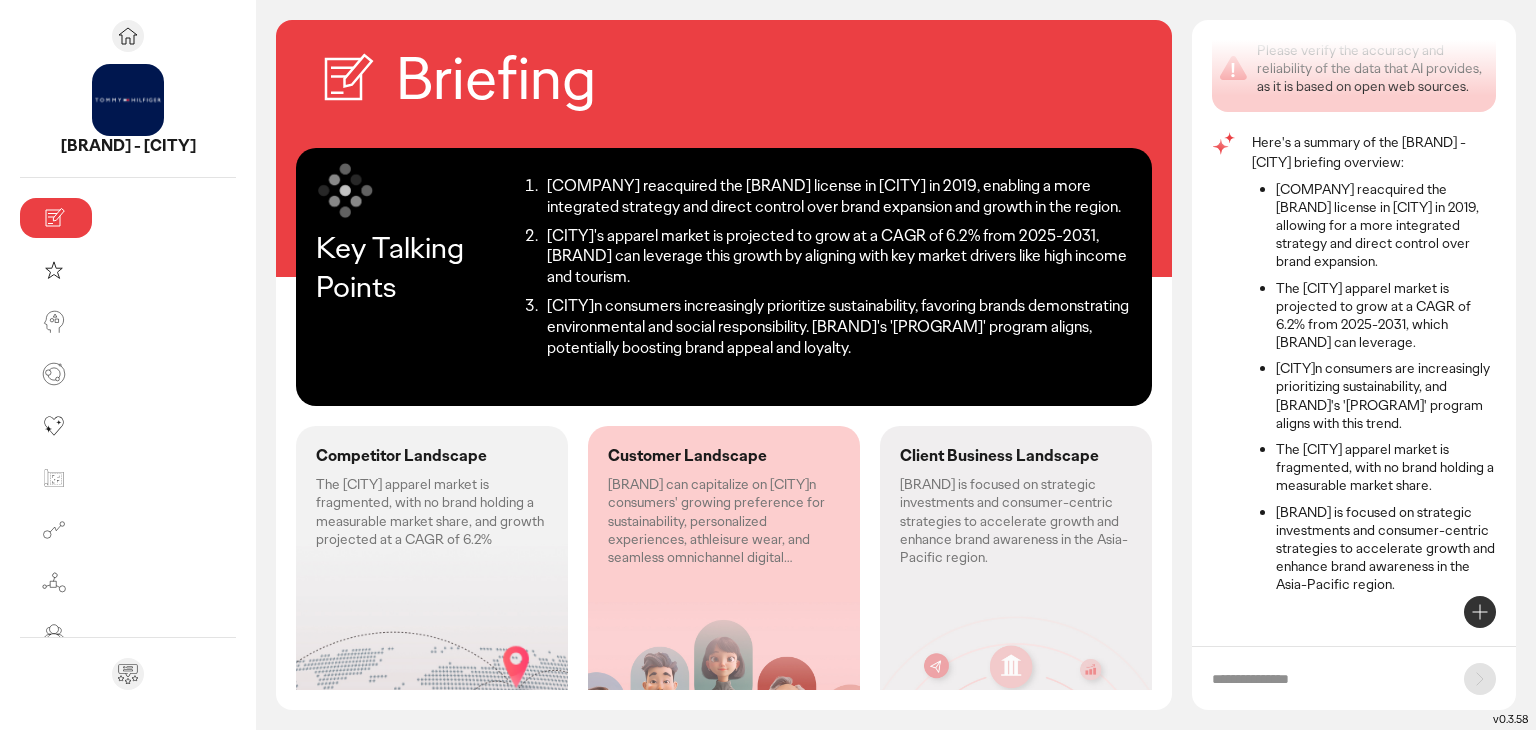 click 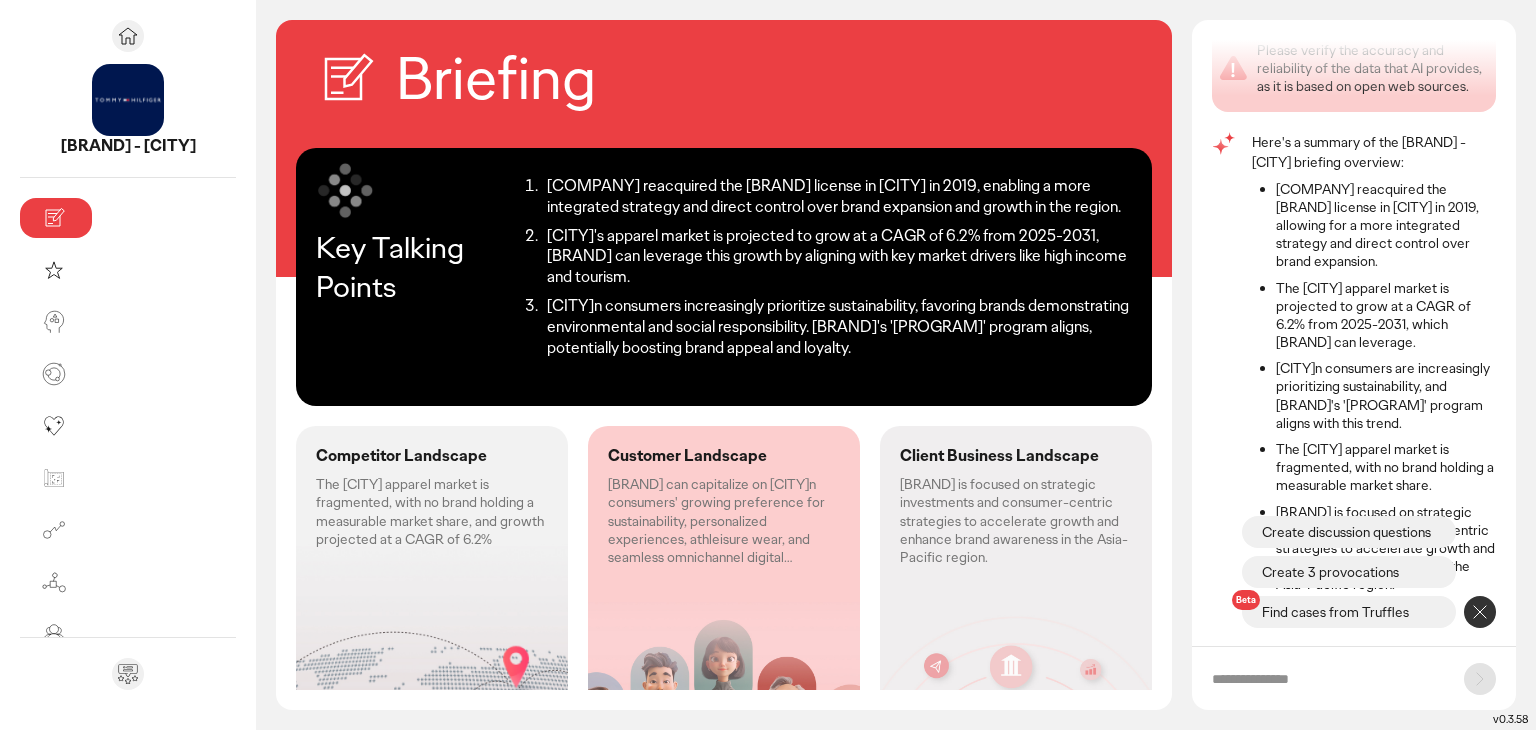 click on "Create discussion questions" at bounding box center (1346, 532) 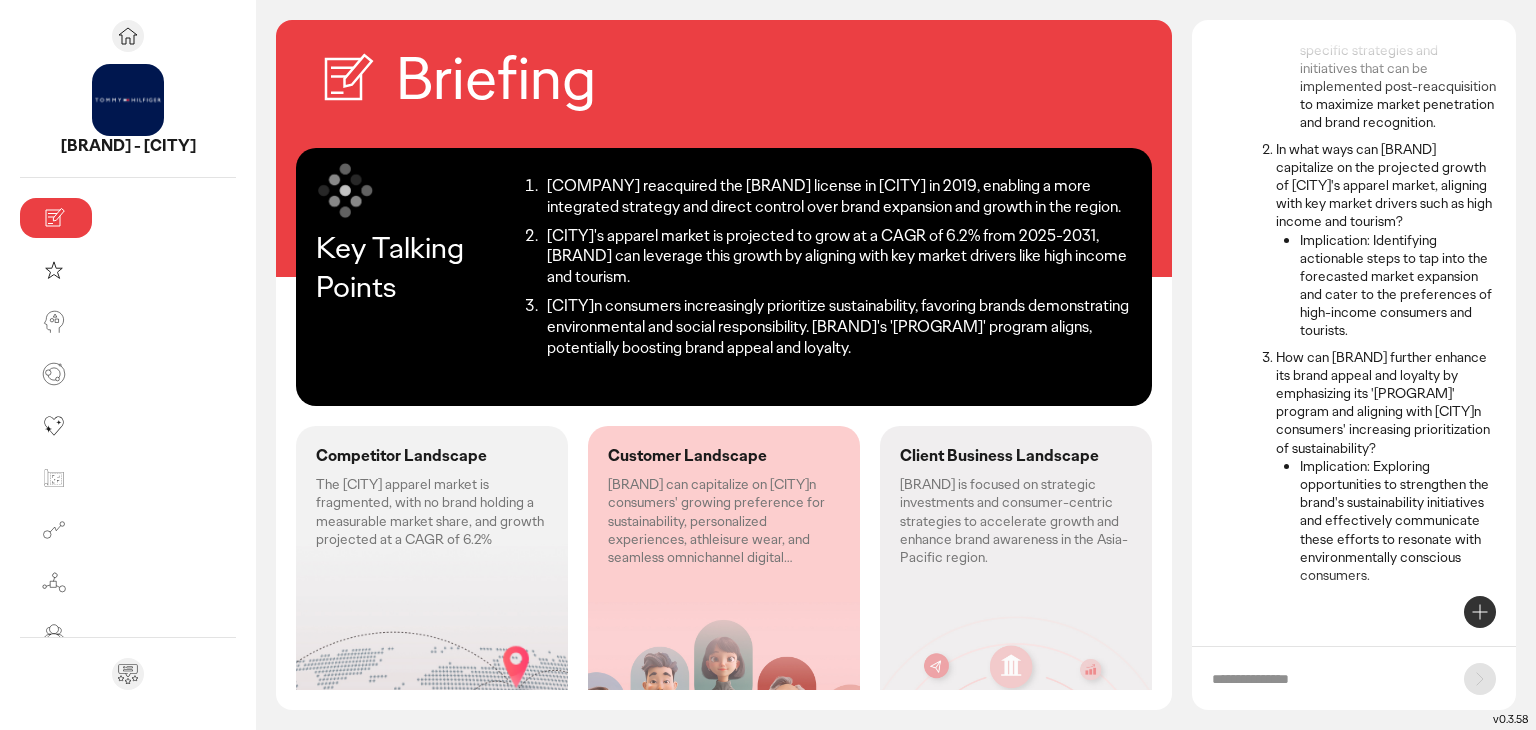 scroll, scrollTop: 856, scrollLeft: 0, axis: vertical 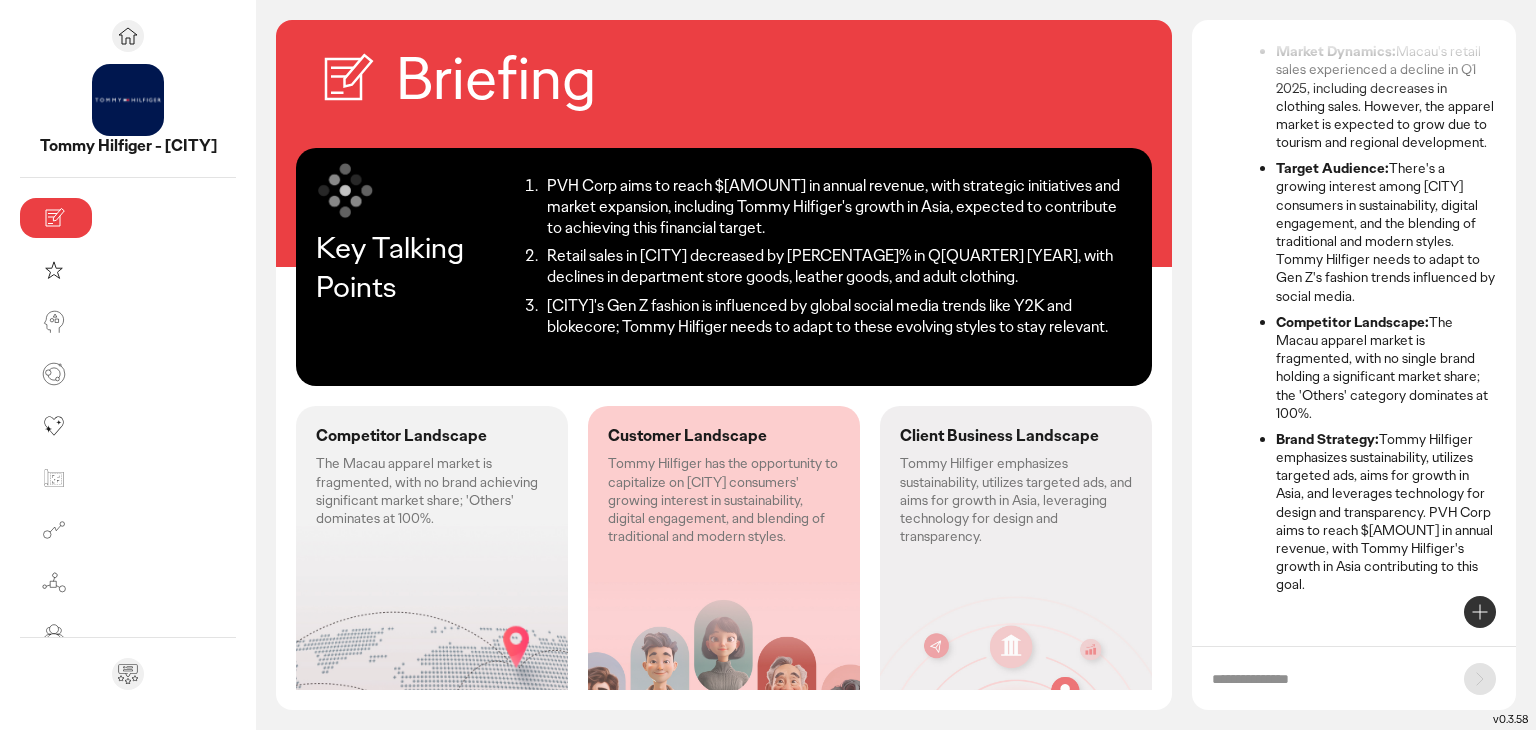 click 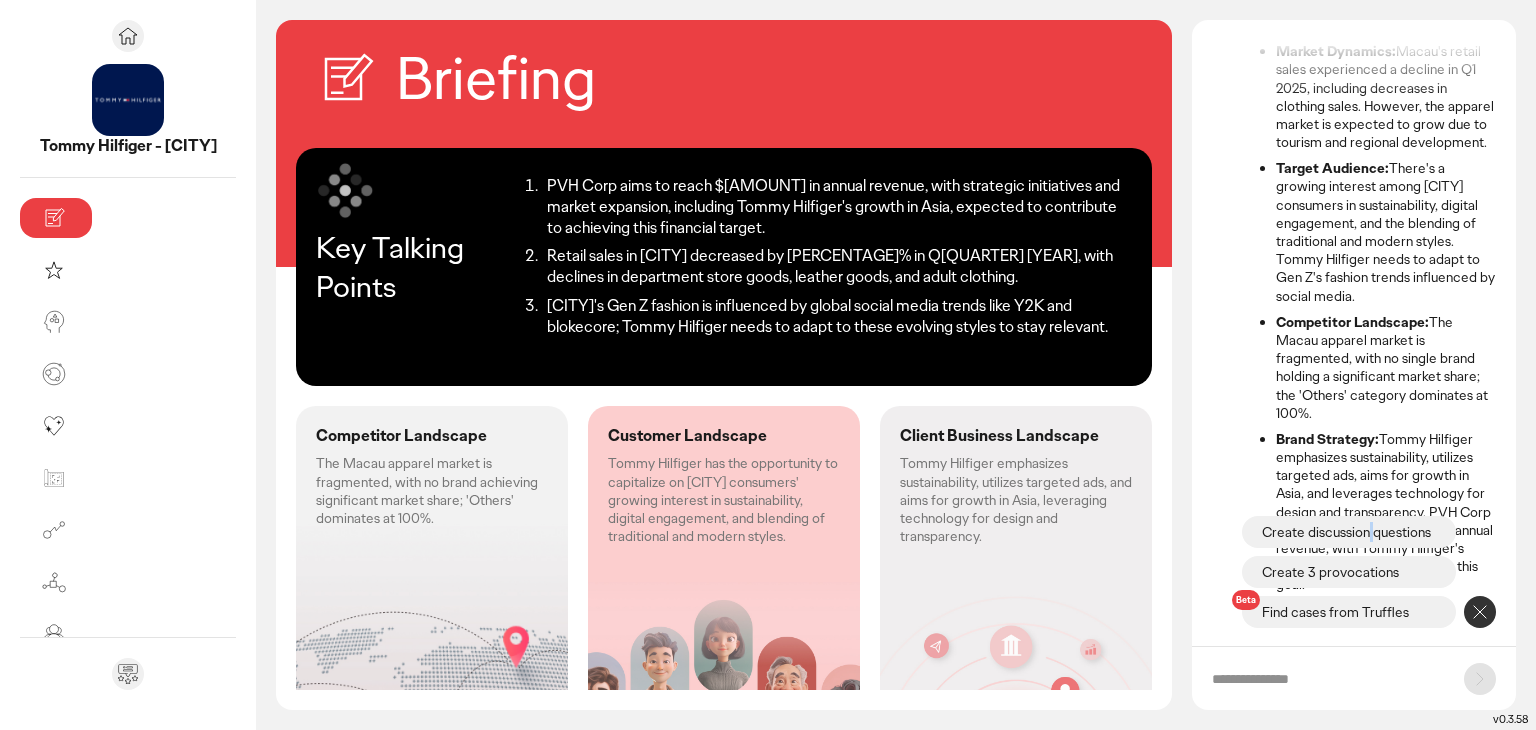 click on "Create discussion questions" at bounding box center (1346, 532) 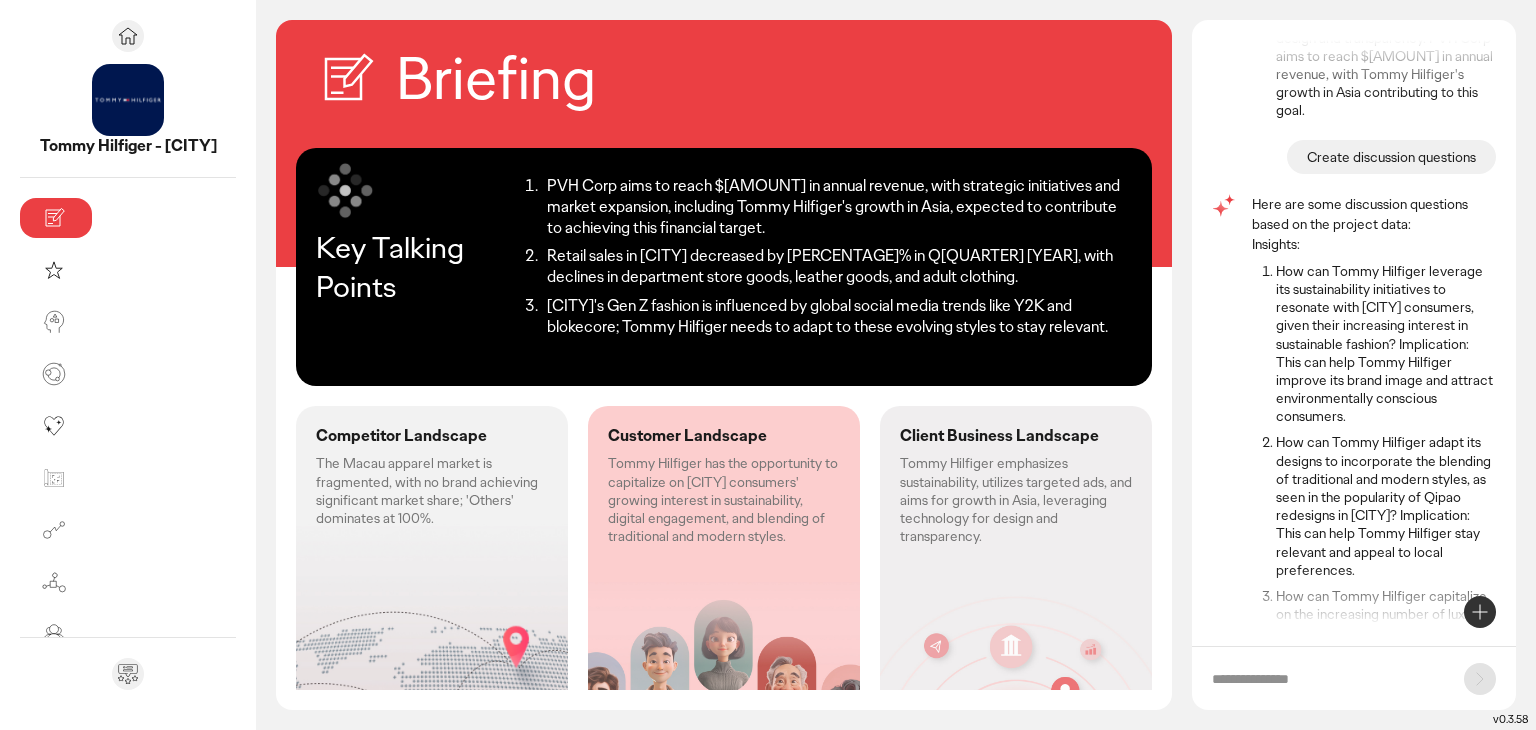scroll, scrollTop: 838, scrollLeft: 0, axis: vertical 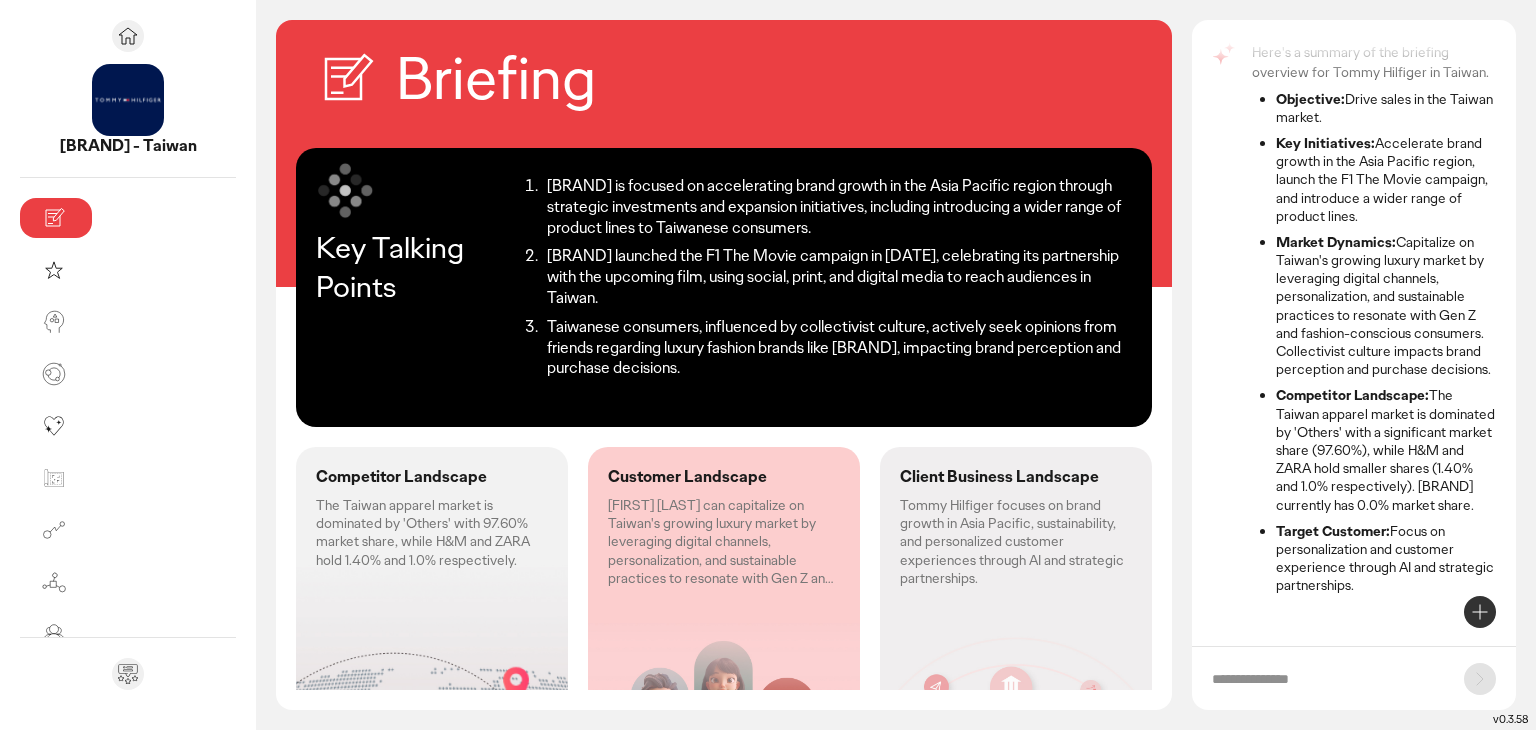 click 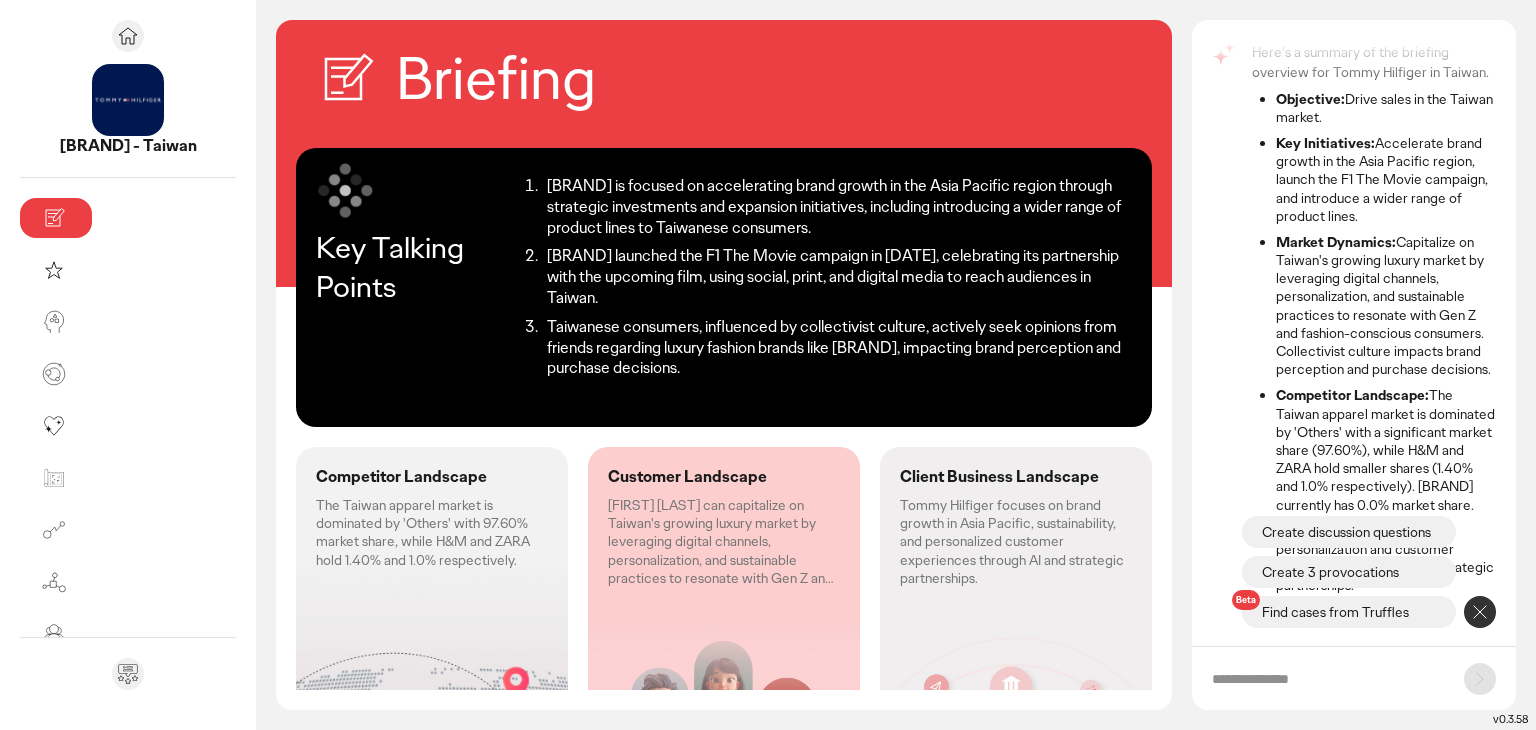 click on "Create discussion questions" at bounding box center (1346, 532) 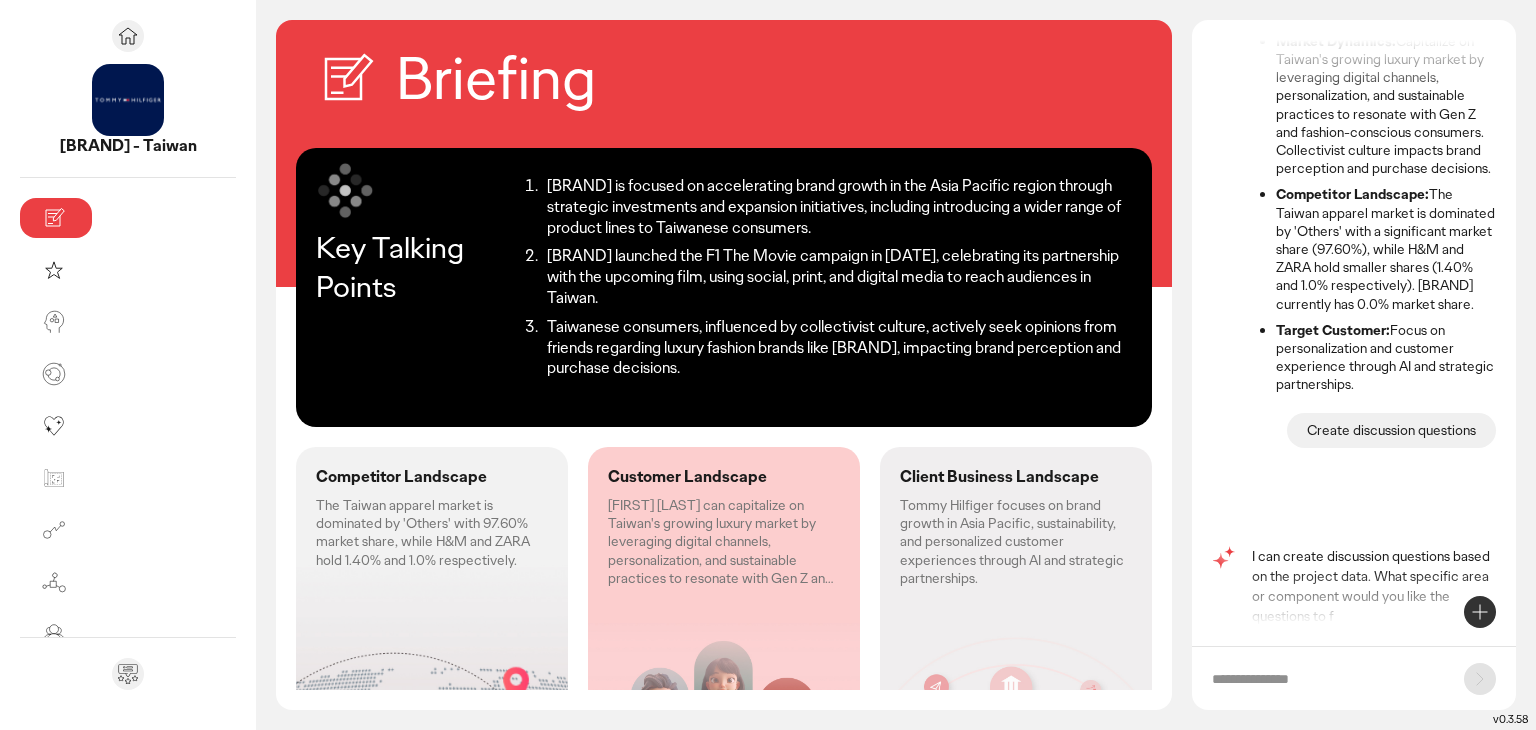 scroll, scrollTop: 288, scrollLeft: 0, axis: vertical 